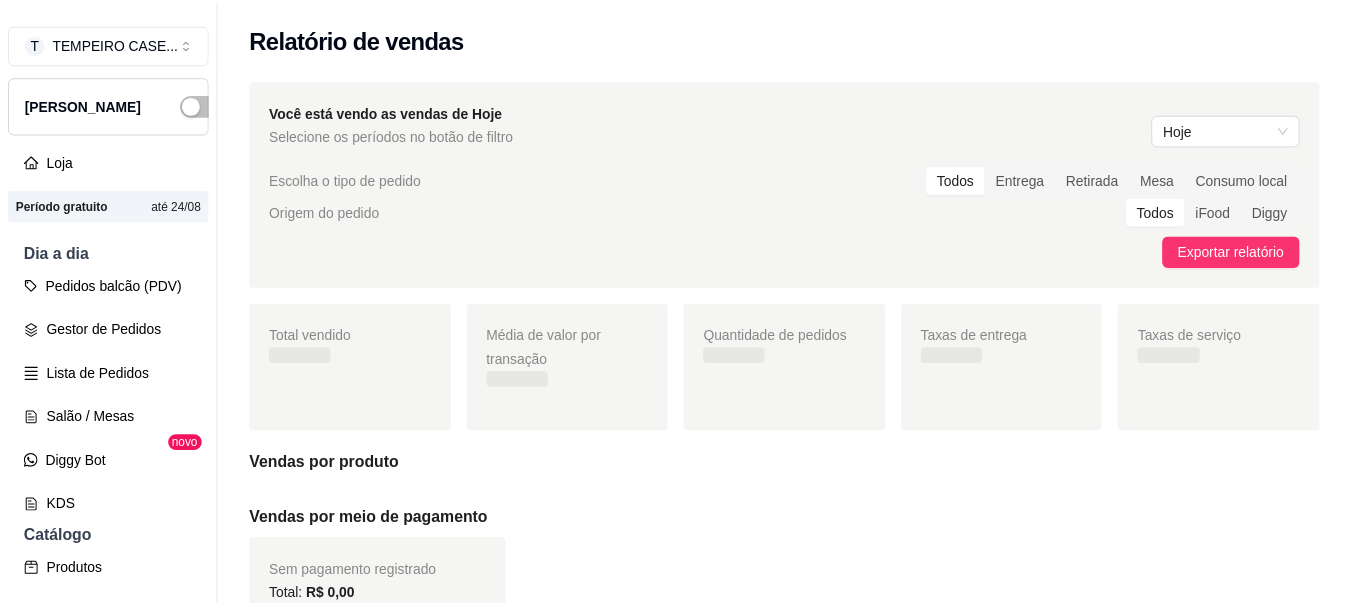 scroll, scrollTop: 0, scrollLeft: 0, axis: both 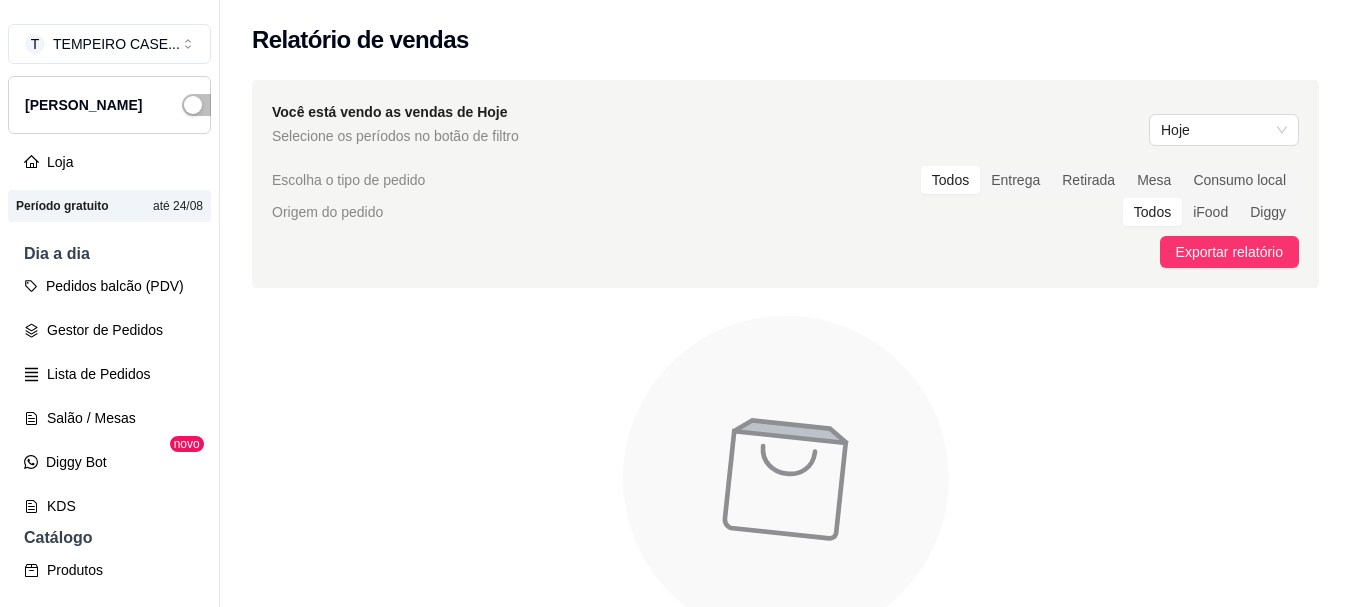 click on "até 24/08" at bounding box center [178, 206] 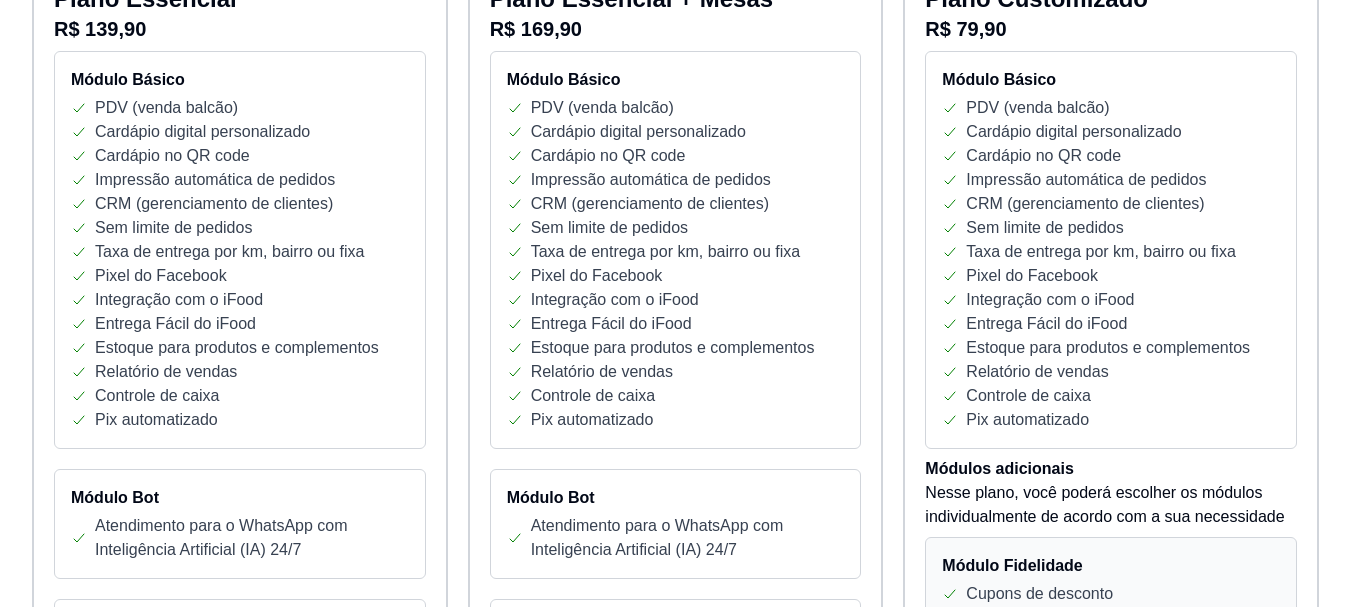 scroll, scrollTop: 300, scrollLeft: 0, axis: vertical 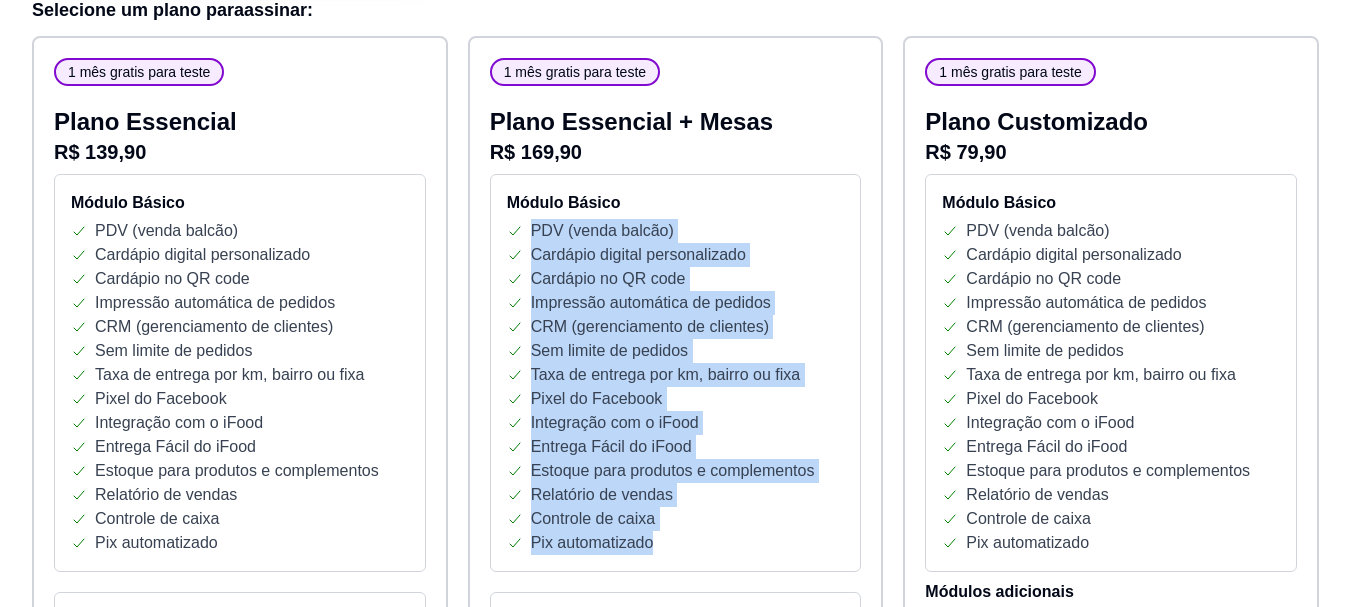 drag, startPoint x: 511, startPoint y: 224, endPoint x: 771, endPoint y: 555, distance: 420.90497 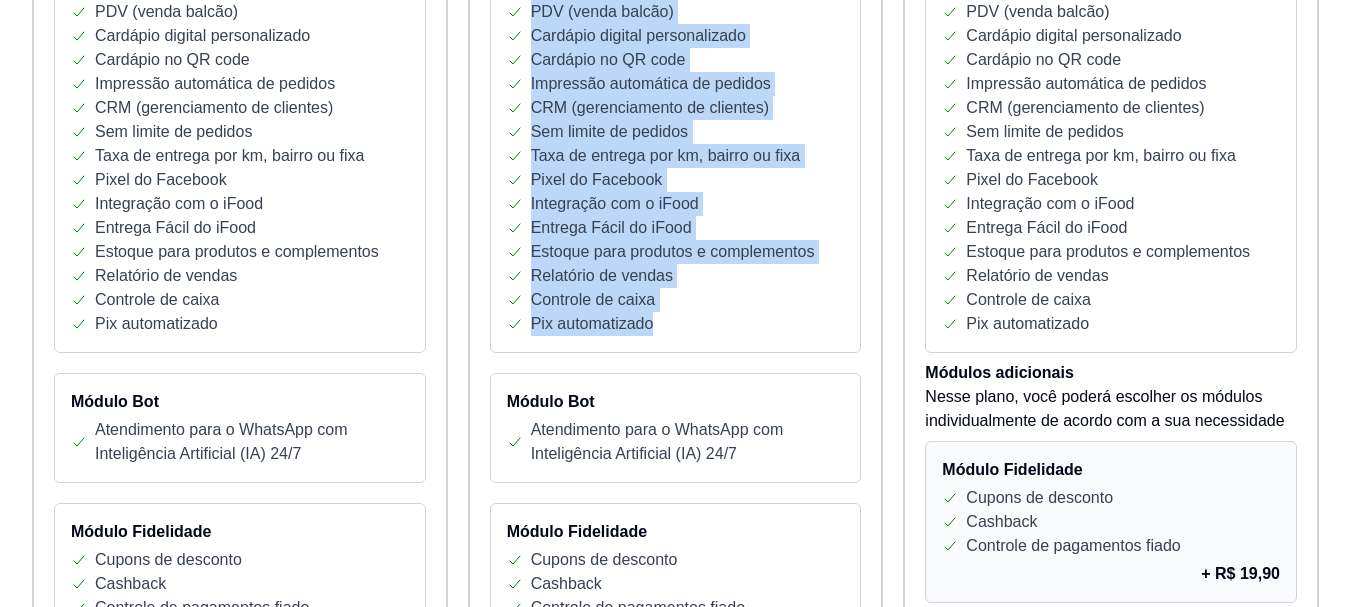 scroll, scrollTop: 0, scrollLeft: 0, axis: both 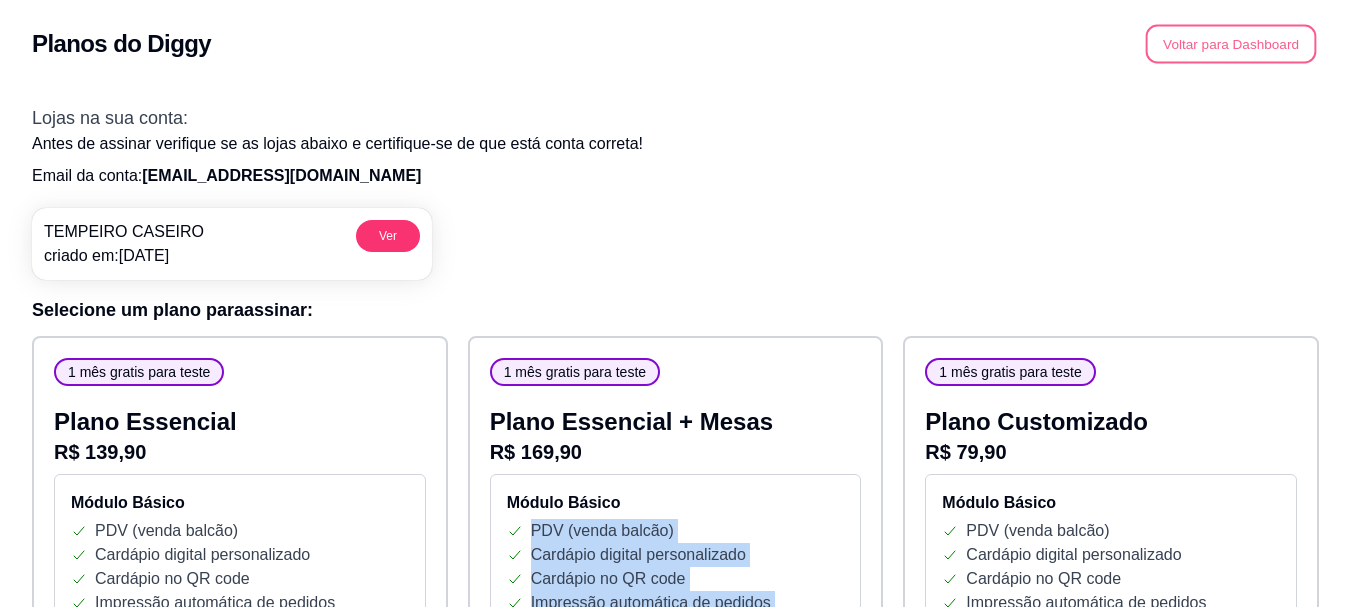 click on "Voltar para Dashboard" at bounding box center [1231, 44] 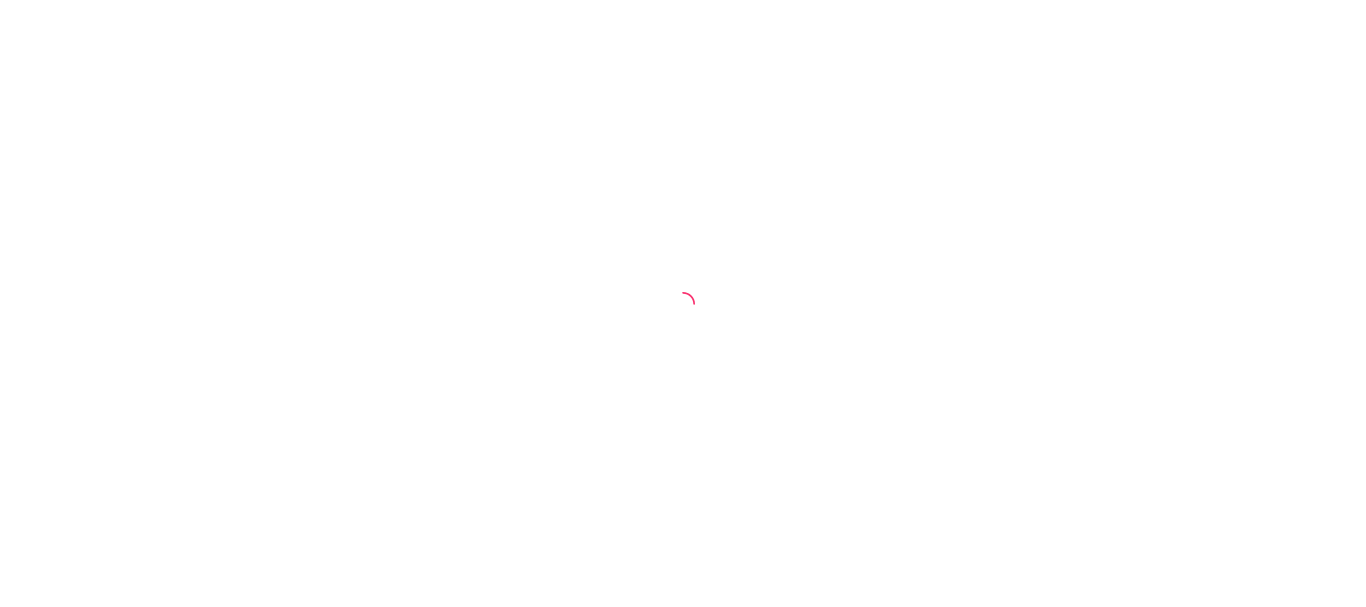 scroll, scrollTop: 0, scrollLeft: 0, axis: both 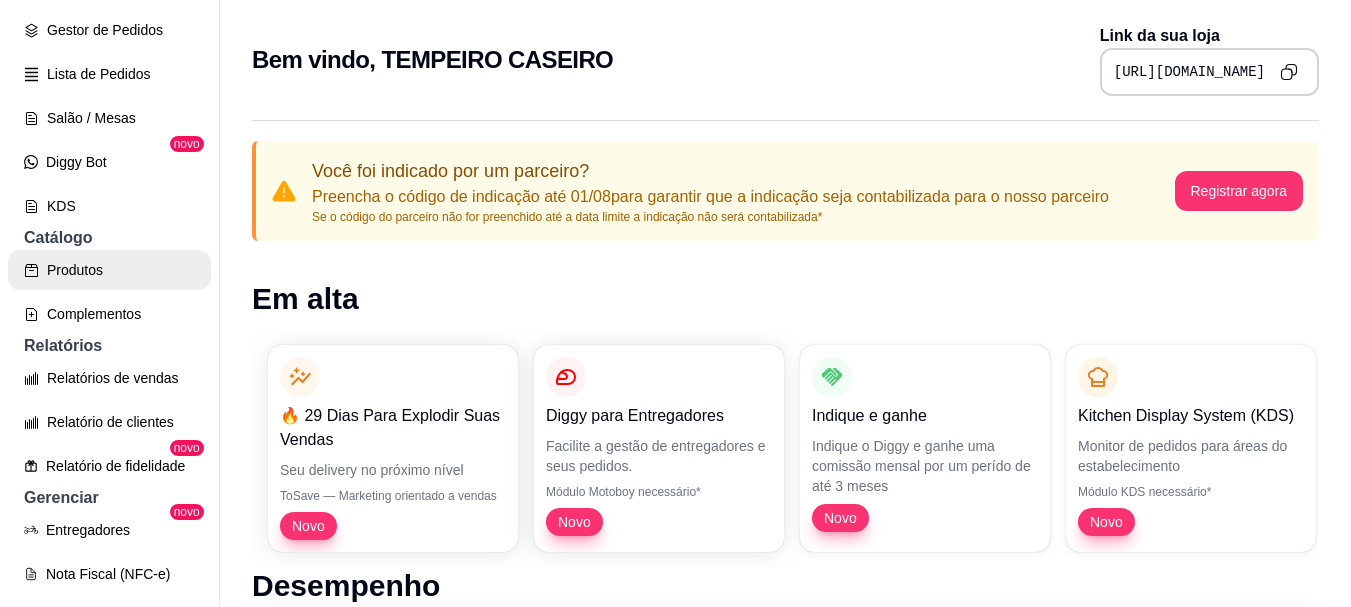 click on "Produtos" at bounding box center (109, 270) 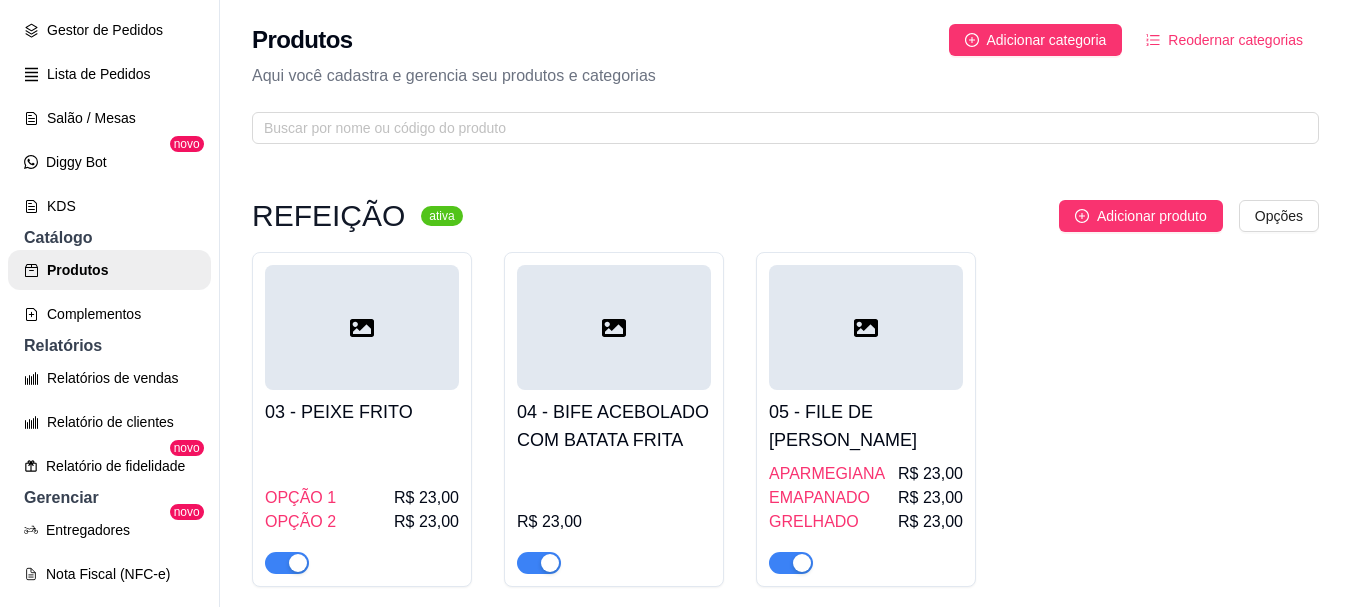 click at bounding box center [362, 327] 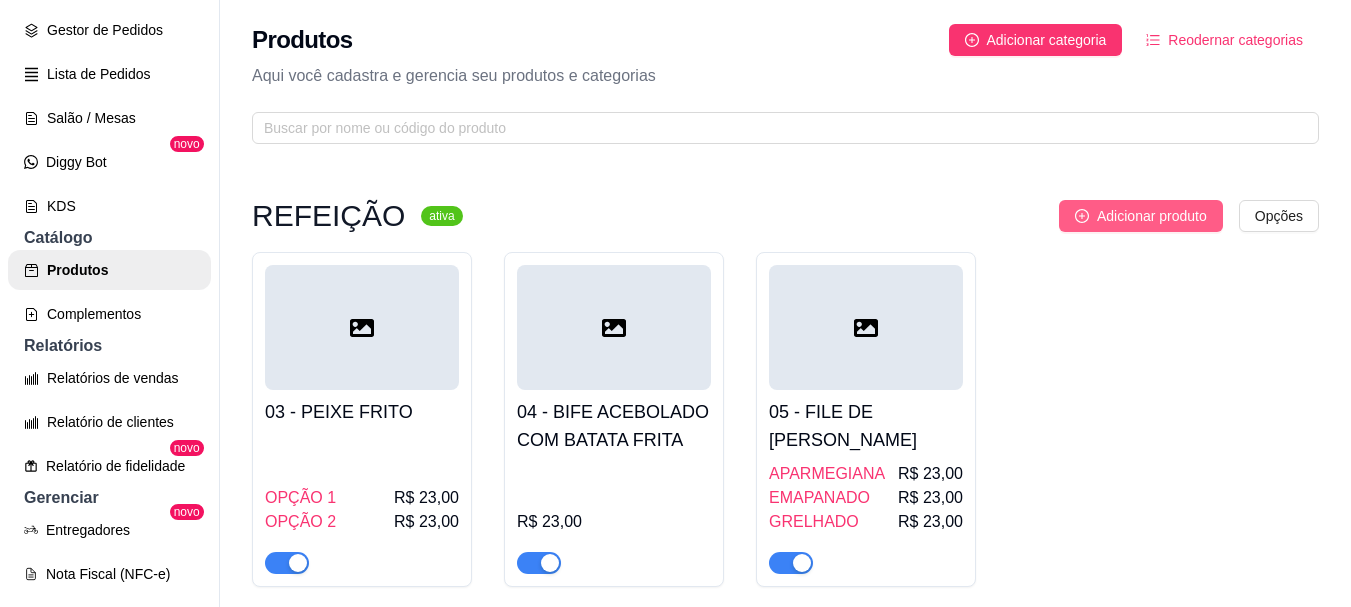 click on "Adicionar produto" at bounding box center (1152, 216) 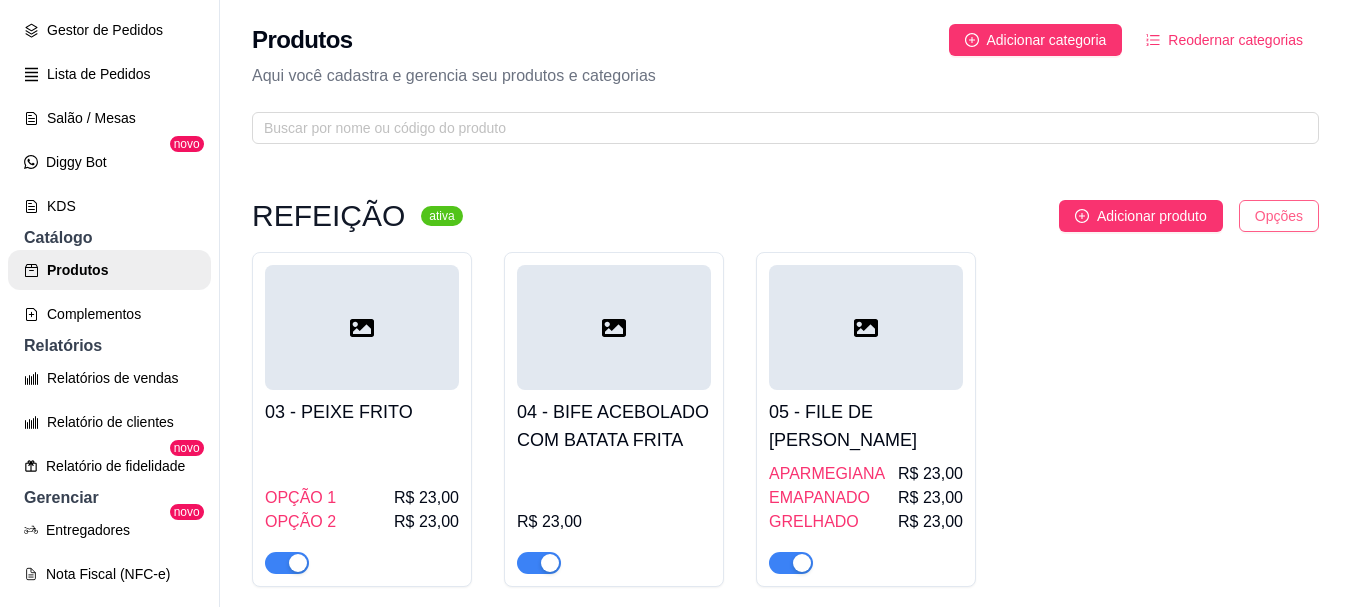 click on "T TEMPEIRO CASE ... Loja Aberta Loja Período gratuito até 24/08   Dia a dia Pedidos balcão (PDV) Gestor de Pedidos Lista de Pedidos Salão / Mesas Diggy Bot novo KDS Catálogo Produtos Complementos Relatórios Relatórios de vendas Relatório de clientes Relatório de fidelidade novo Gerenciar Entregadores novo Nota Fiscal (NFC-e) Controle de caixa Controle de fiado Cupons Clientes Estoque Configurações Diggy Planos Precisa de ajuda? Sair Produtos Adicionar categoria Reodernar categorias Aqui você cadastra e gerencia seu produtos e categorias REFEIÇÃO ativa Adicionar produto Opções 03 - PEIXE FRITO   OPÇÃO 1 R$ 23,00 OPÇÃO 2 R$ 23,00 04 - BIFE ACEBOLADO COM BATATA FRITA   R$ 23,00 05 - FILE DE FRANGO APARMEGIANA   APARMEGIANA R$ 23,00 EMAPANADO R$ 23,00 GRELHADO R$ 23,00 porções ativa Adicionar produto Opções 05 - batata   GRANDE R$ 20,00 MEDIA R$ 15,00 PEQUENA R$ 5,00 SOBREMESA ativa Adicionar produto Opções 0010 - PUDIM   R$ 8,00 BEBIDAS ativa Adicionar produto Opções   2025" at bounding box center [675, 303] 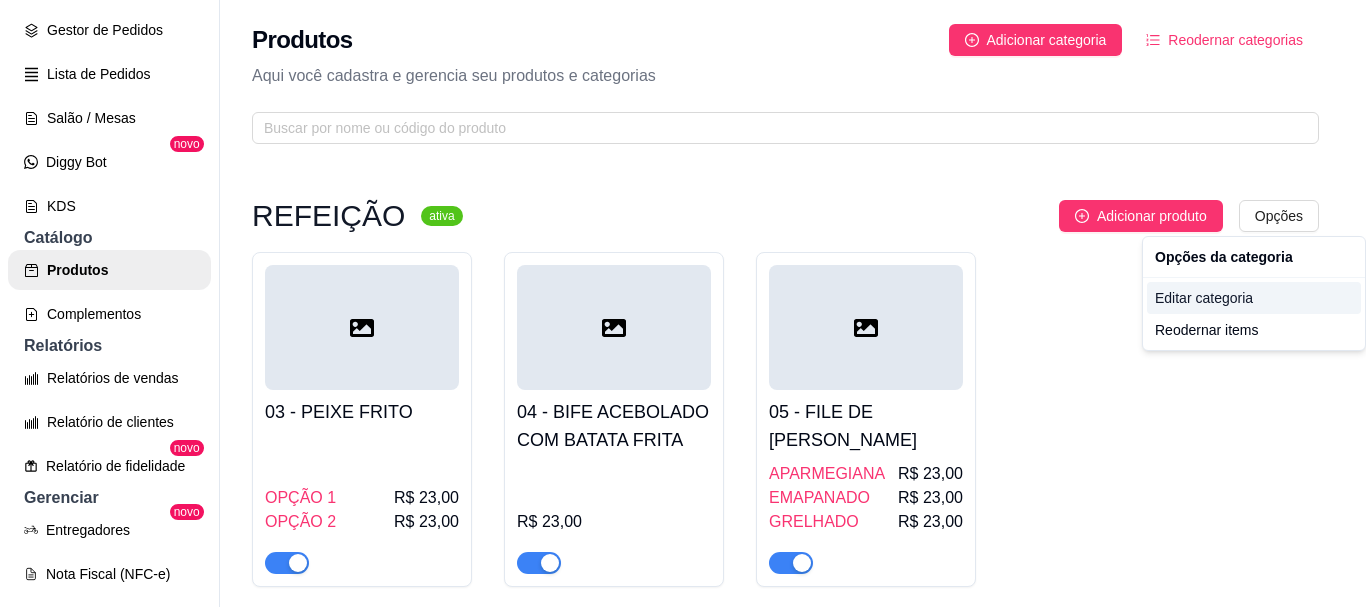 click on "Editar categoria" at bounding box center [1254, 298] 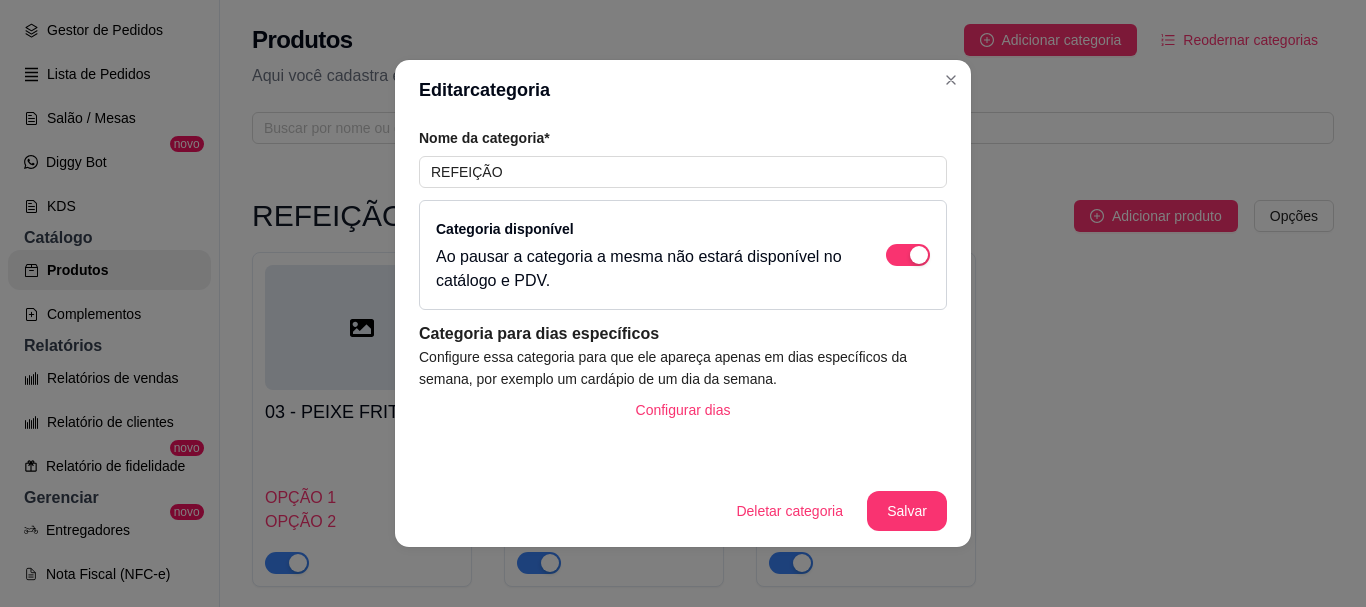 scroll, scrollTop: 3, scrollLeft: 0, axis: vertical 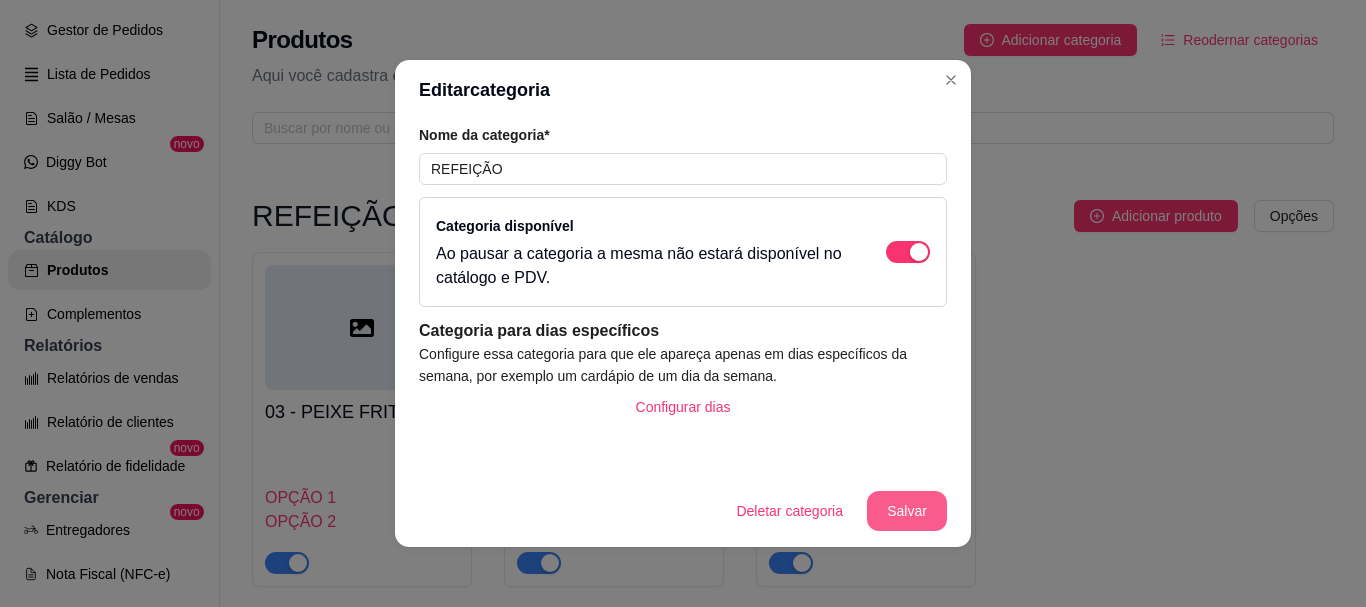 click on "Salvar" at bounding box center (907, 511) 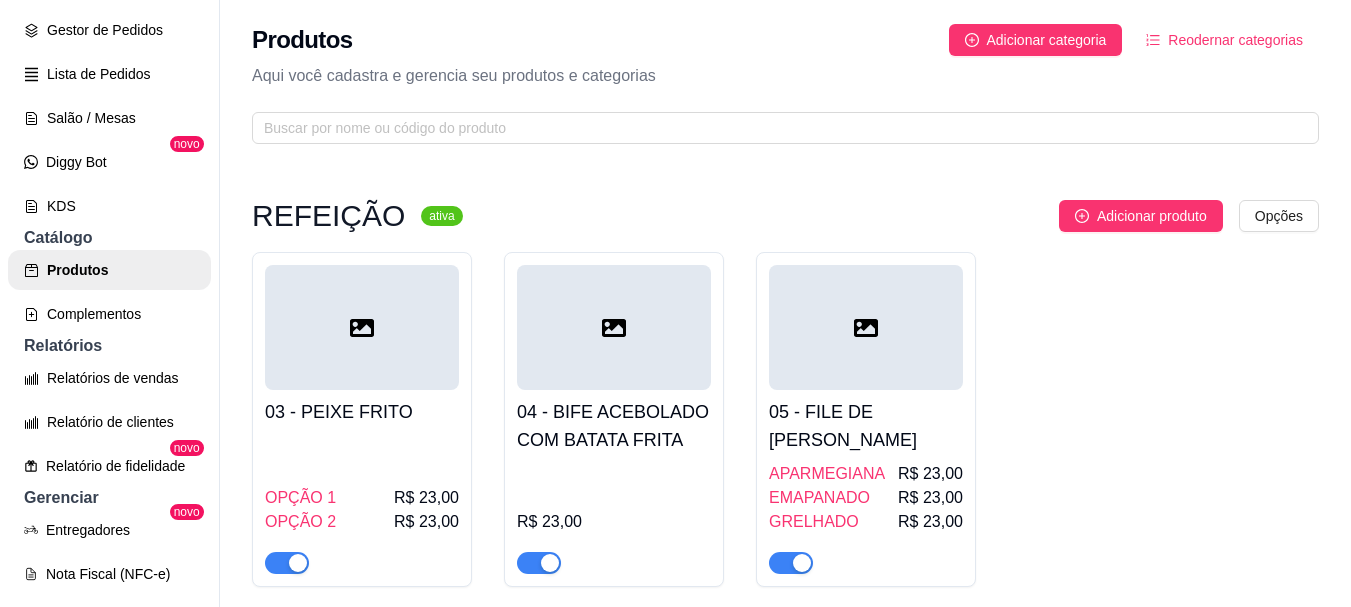 click on "03 - PEIXE FRITO" at bounding box center [362, 412] 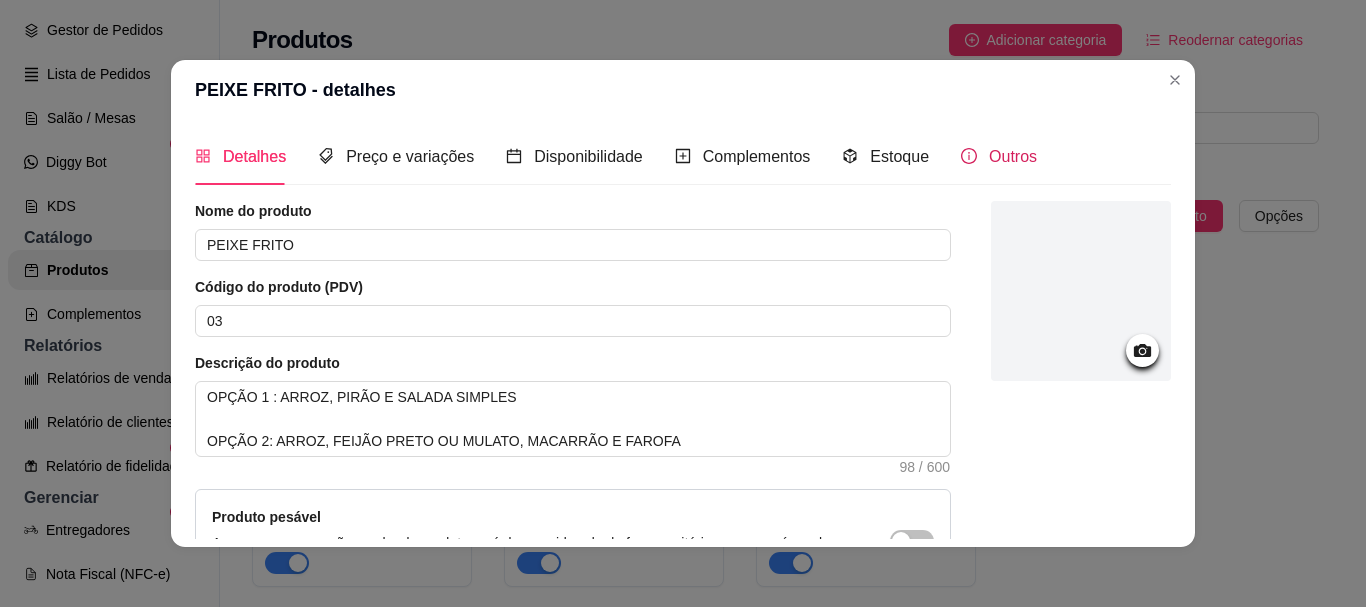 click on "Outros" at bounding box center [1013, 156] 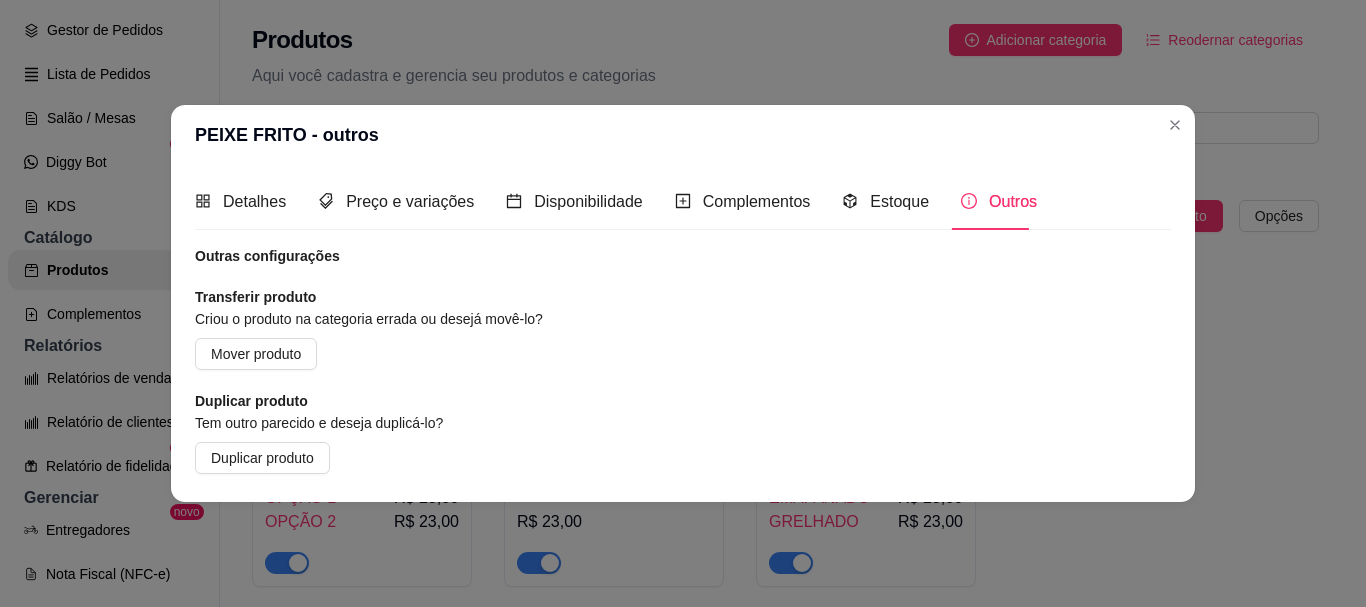 click on "Detalhes Preço e variações Disponibilidade Complementos Estoque Outros" at bounding box center (616, 201) 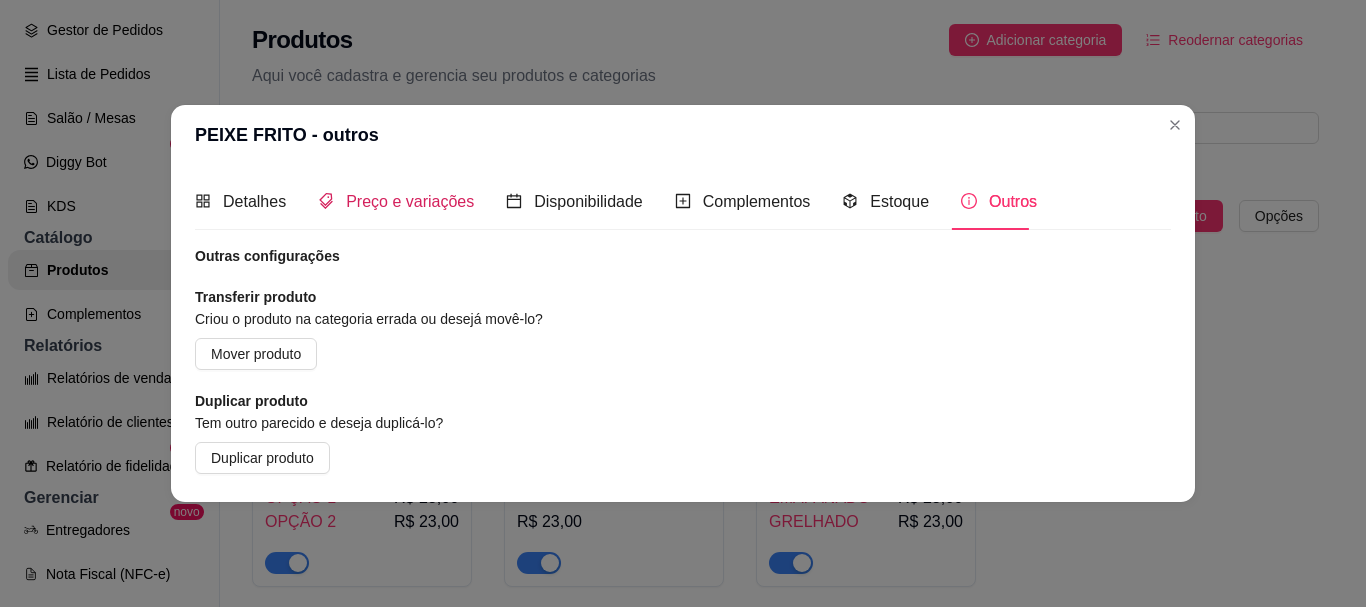 click on "Preço e variações" at bounding box center [410, 201] 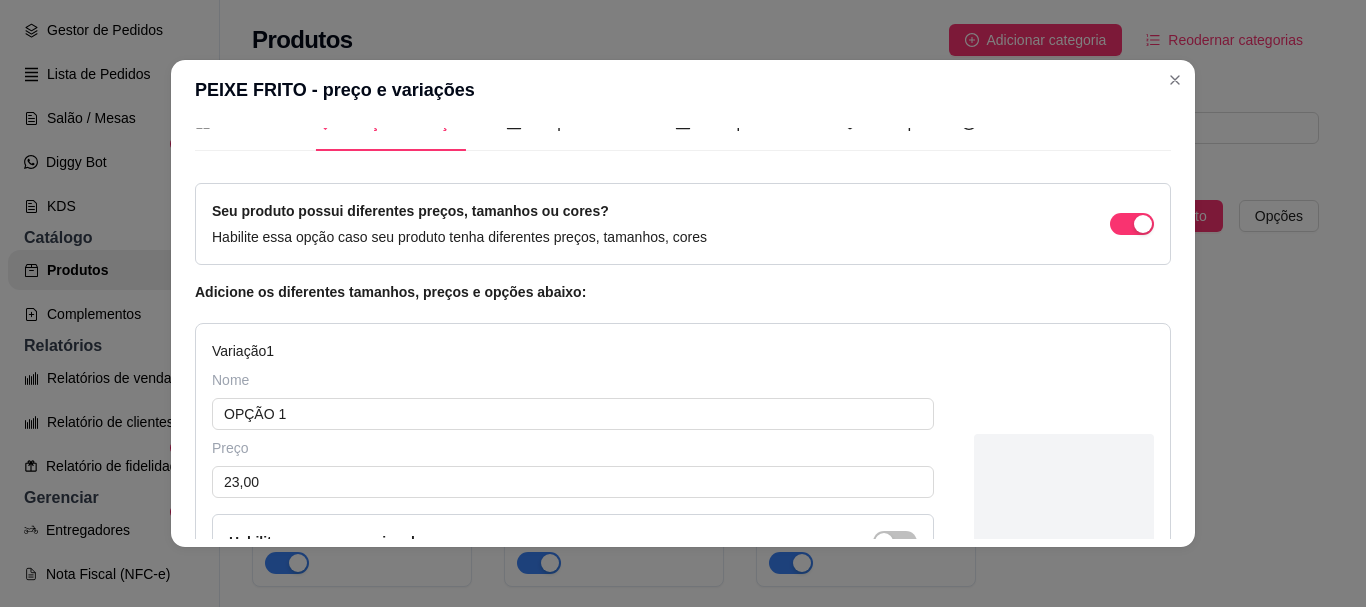 scroll, scrollTop: 0, scrollLeft: 0, axis: both 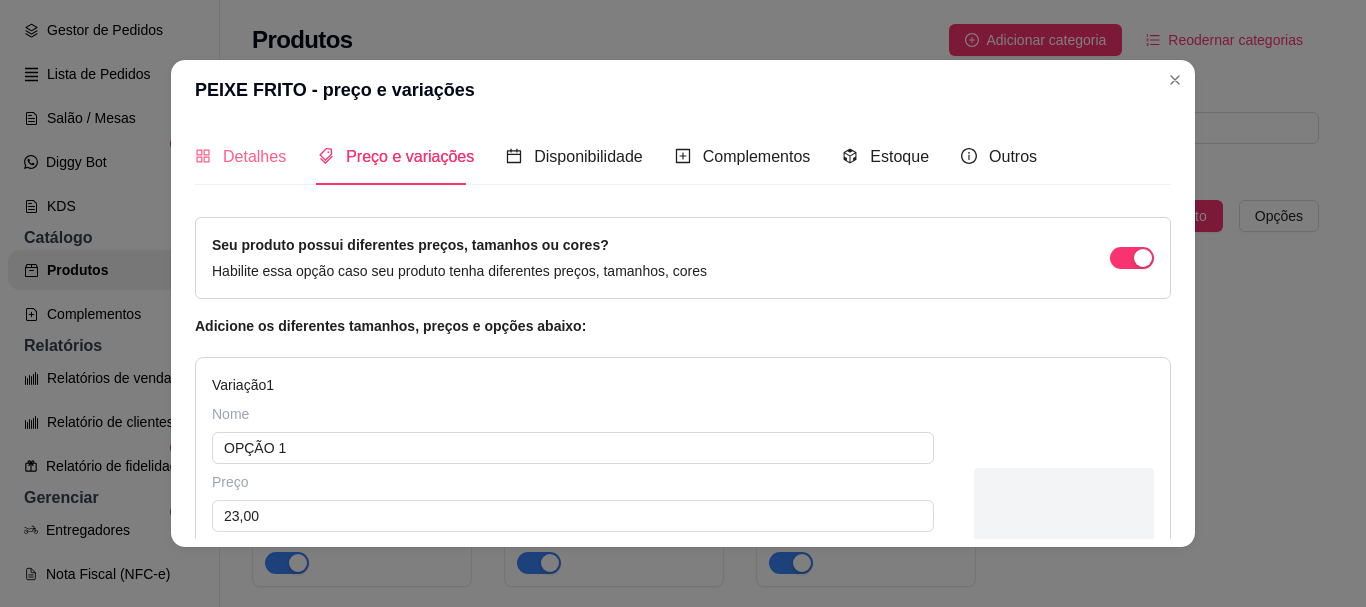 click on "Detalhes" at bounding box center (240, 156) 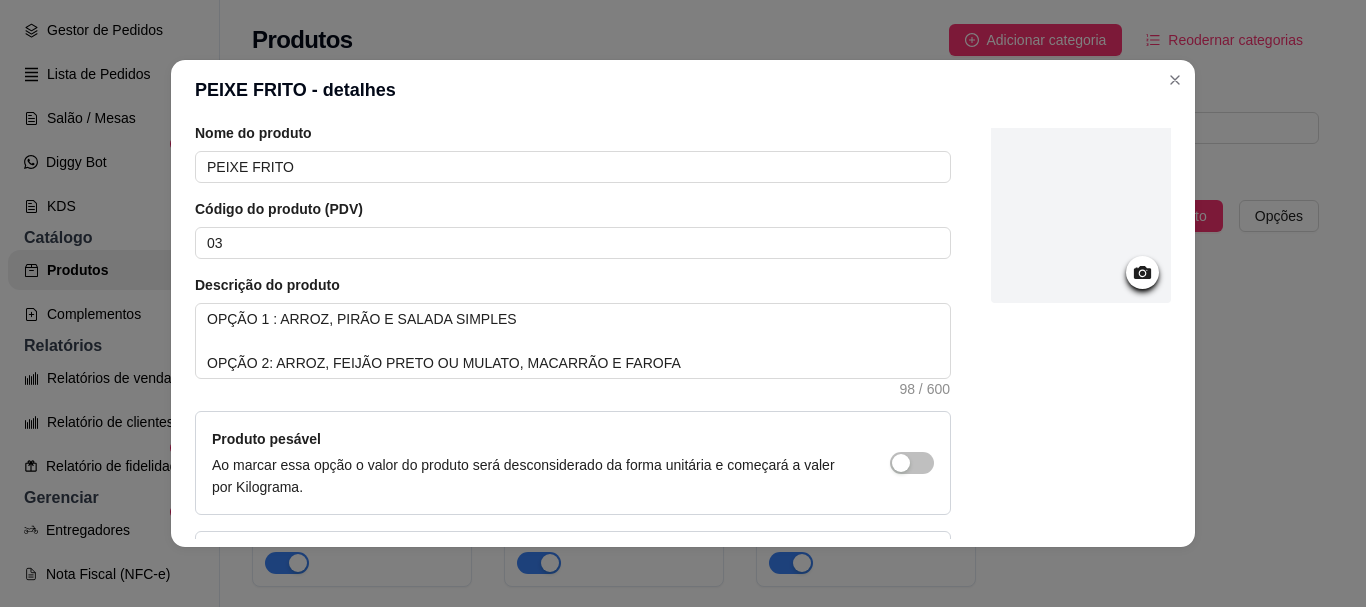 scroll, scrollTop: 241, scrollLeft: 0, axis: vertical 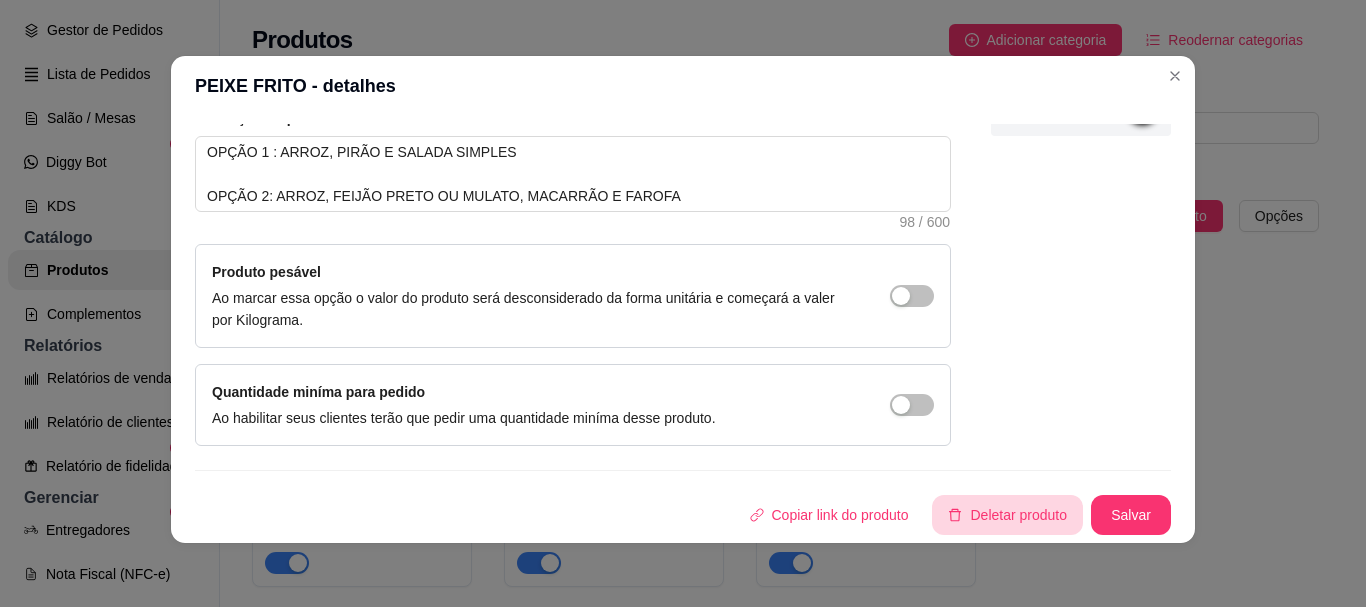 click on "Deletar produto" at bounding box center [1007, 515] 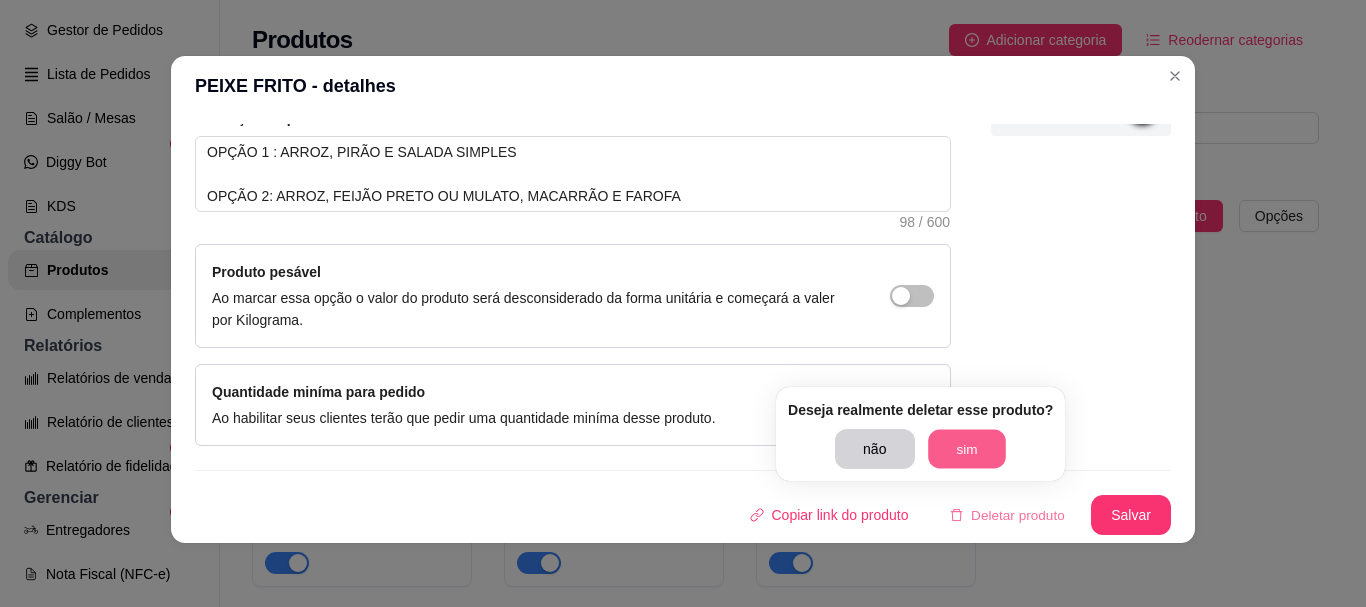 click on "sim" at bounding box center (967, 449) 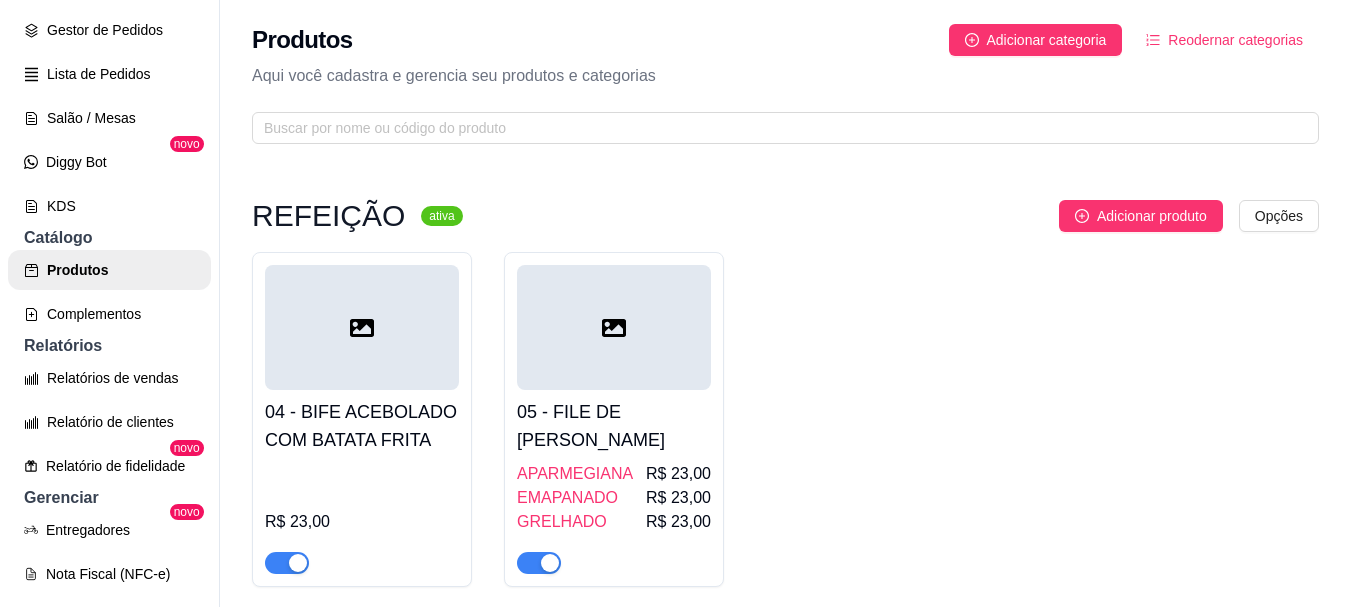 click on "04 - BIFE ACEBOLADO COM BATATA FRITA" at bounding box center (362, 426) 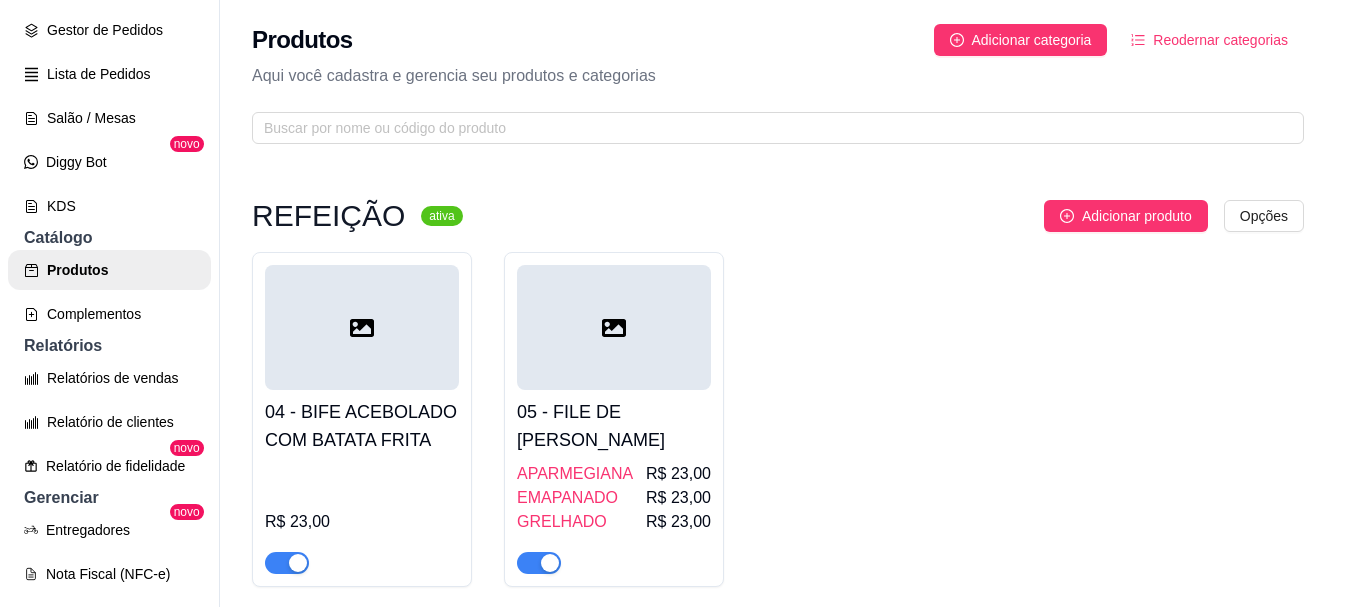type 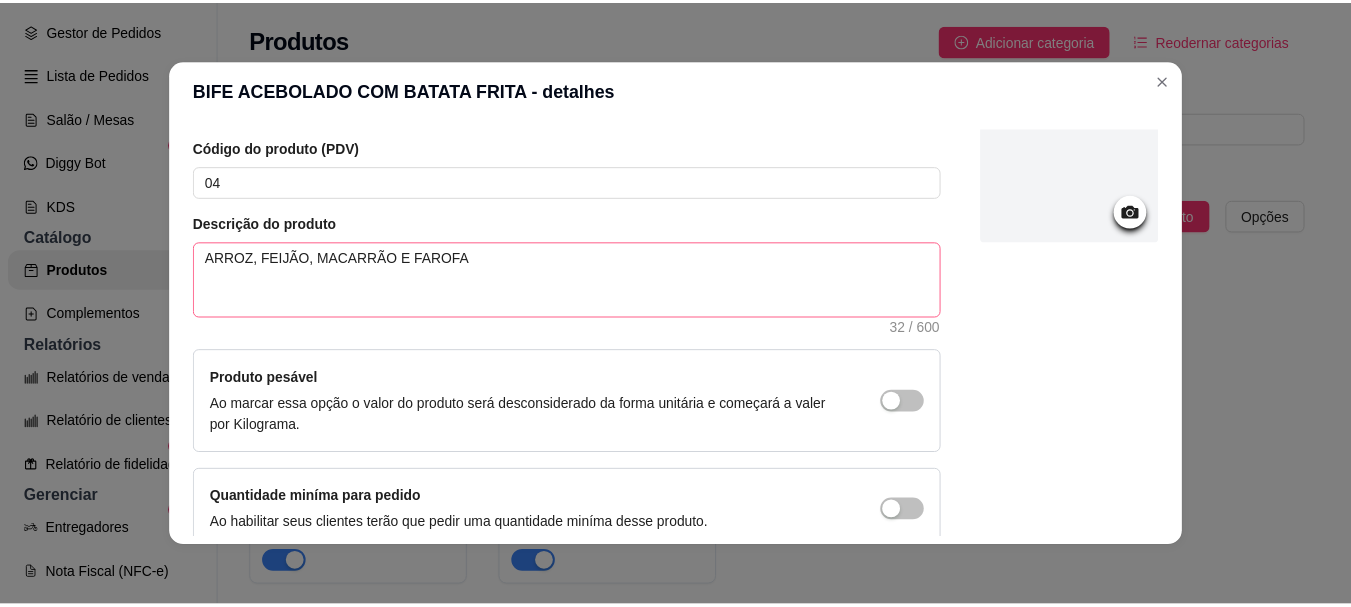 scroll, scrollTop: 241, scrollLeft: 0, axis: vertical 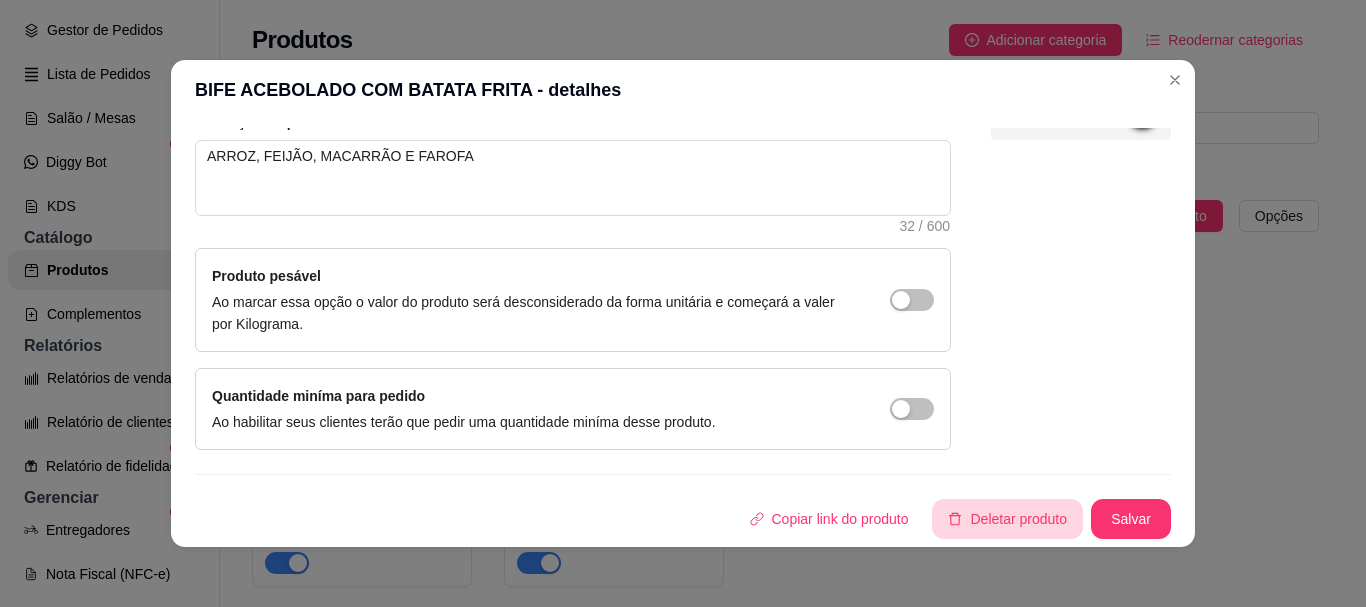 click on "Deletar produto" at bounding box center [1007, 519] 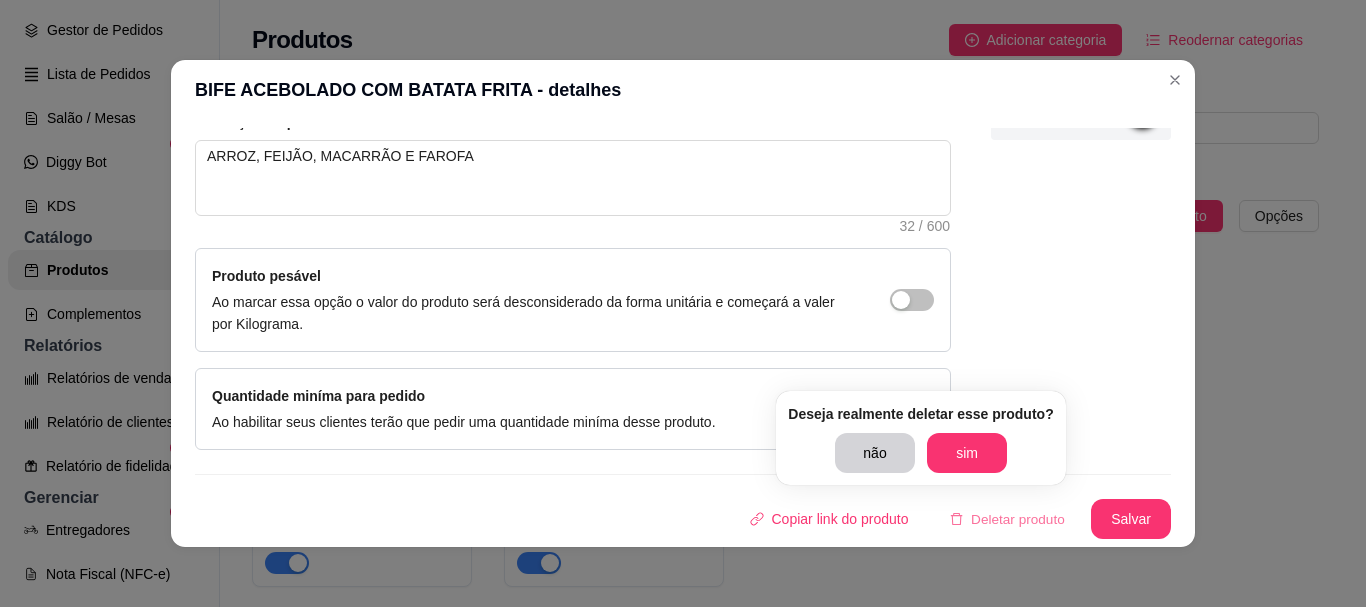 click on "sim" at bounding box center [967, 453] 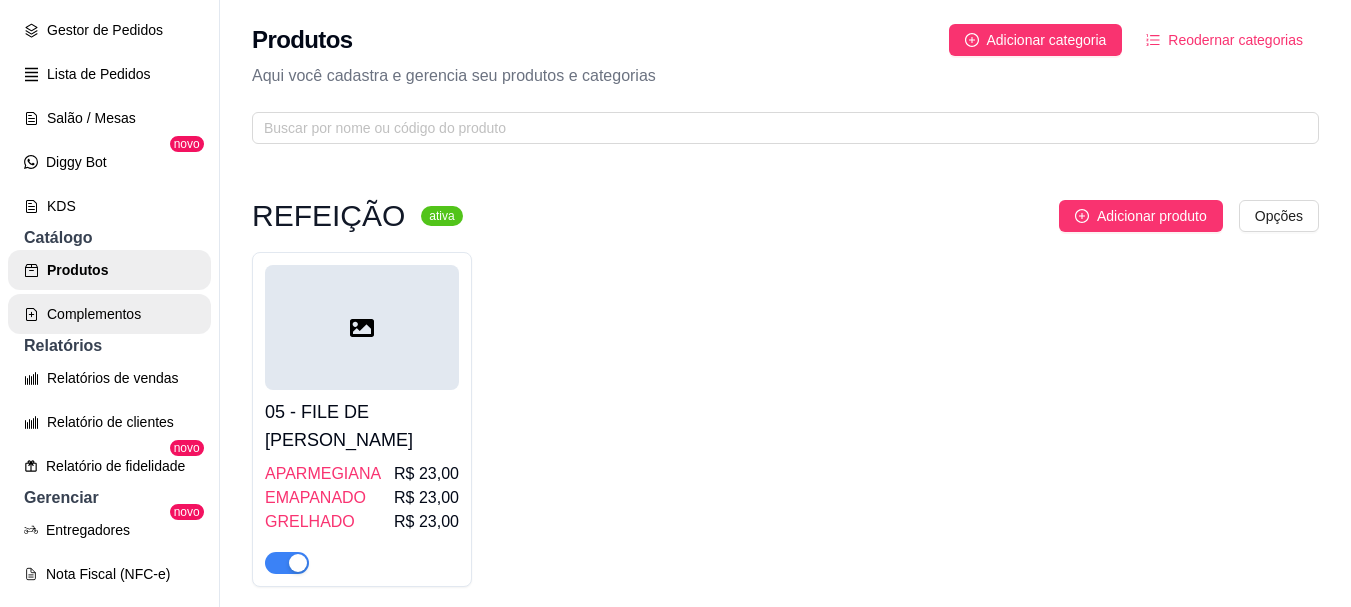 click on "Complementos" at bounding box center [109, 314] 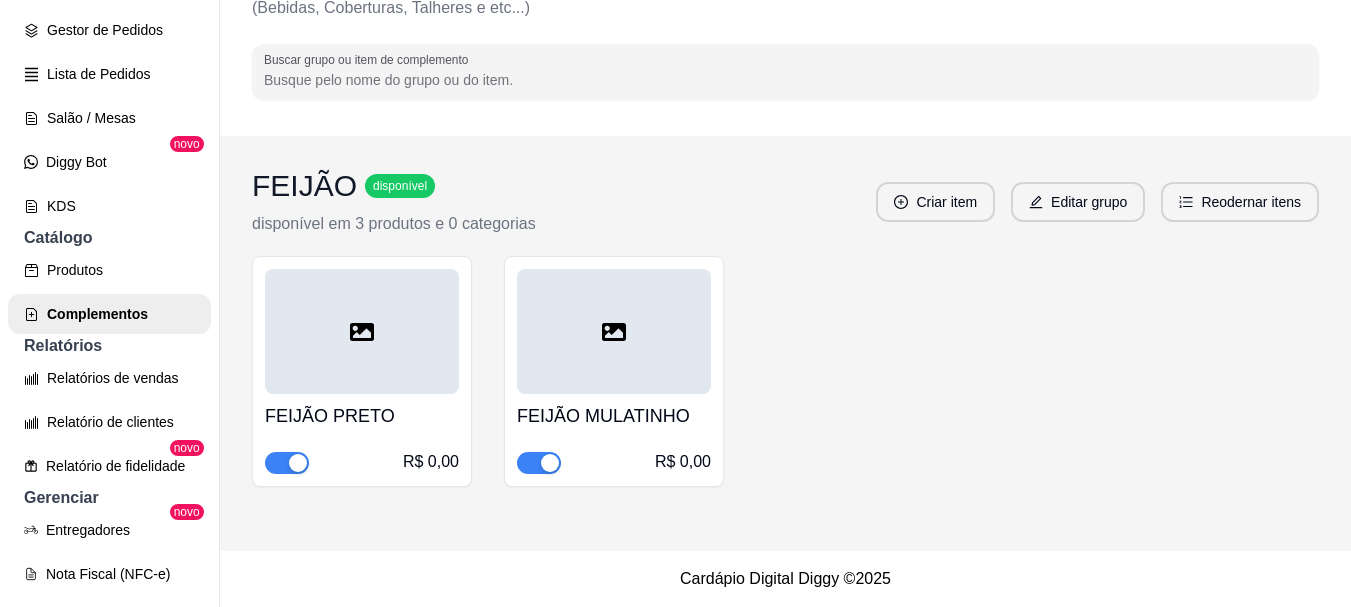 scroll, scrollTop: 148, scrollLeft: 0, axis: vertical 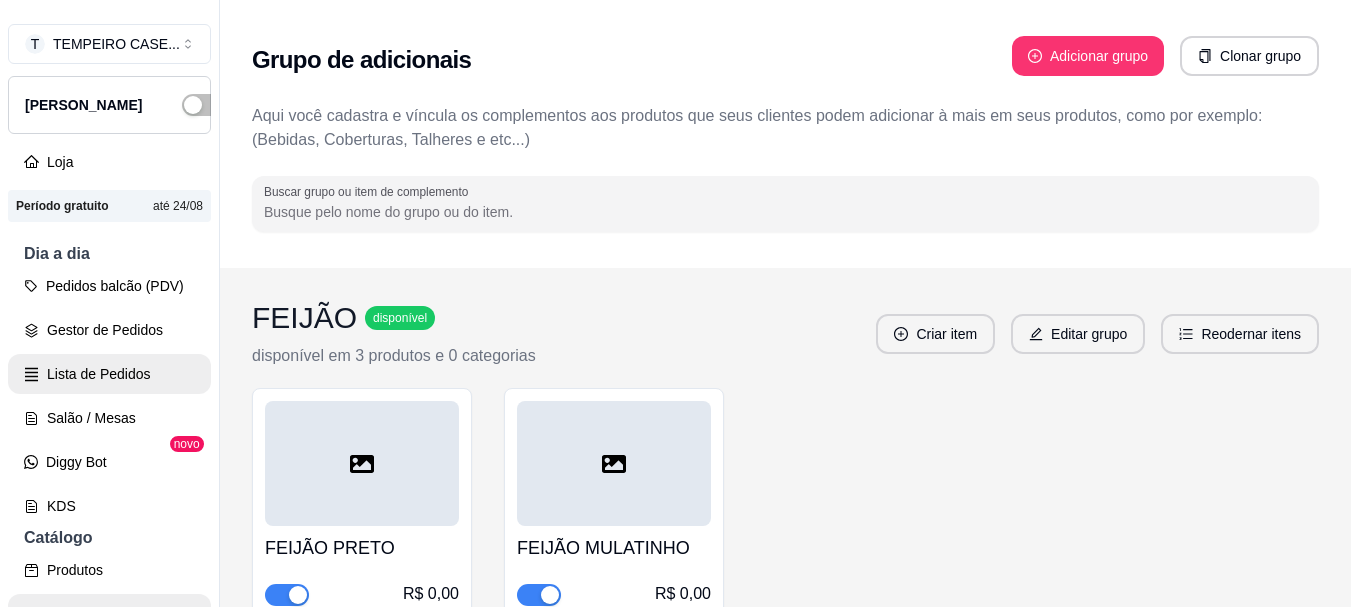 click on "Lista de Pedidos" at bounding box center [109, 374] 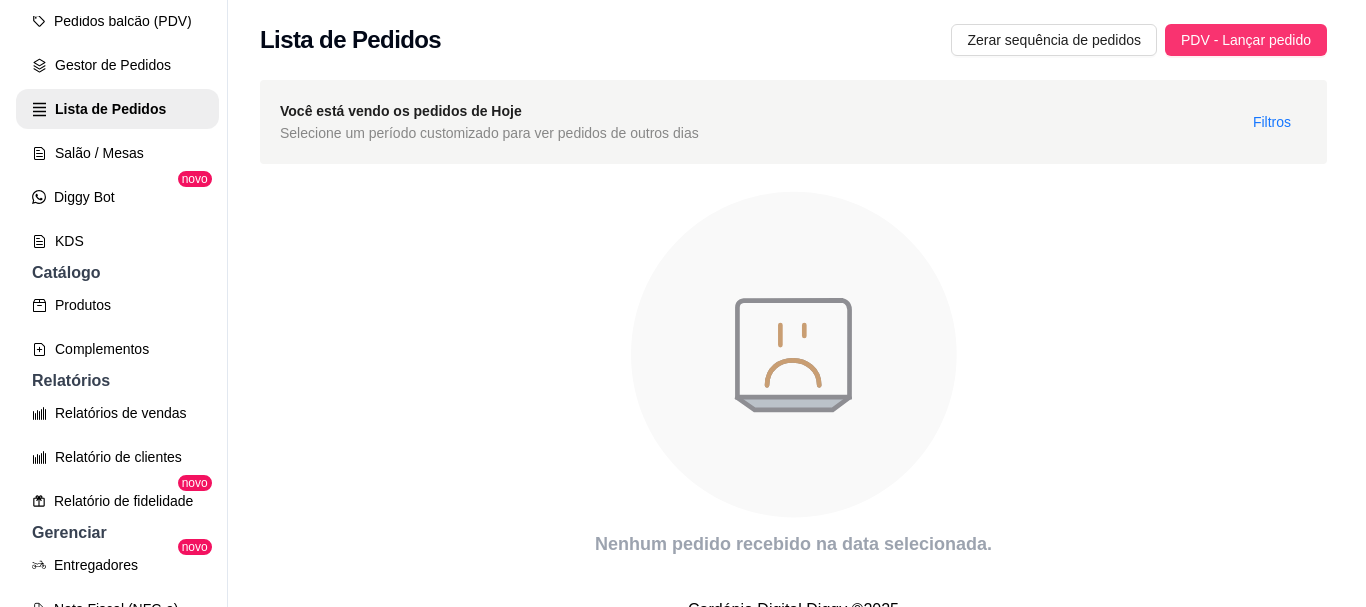 scroll, scrollTop: 763, scrollLeft: 0, axis: vertical 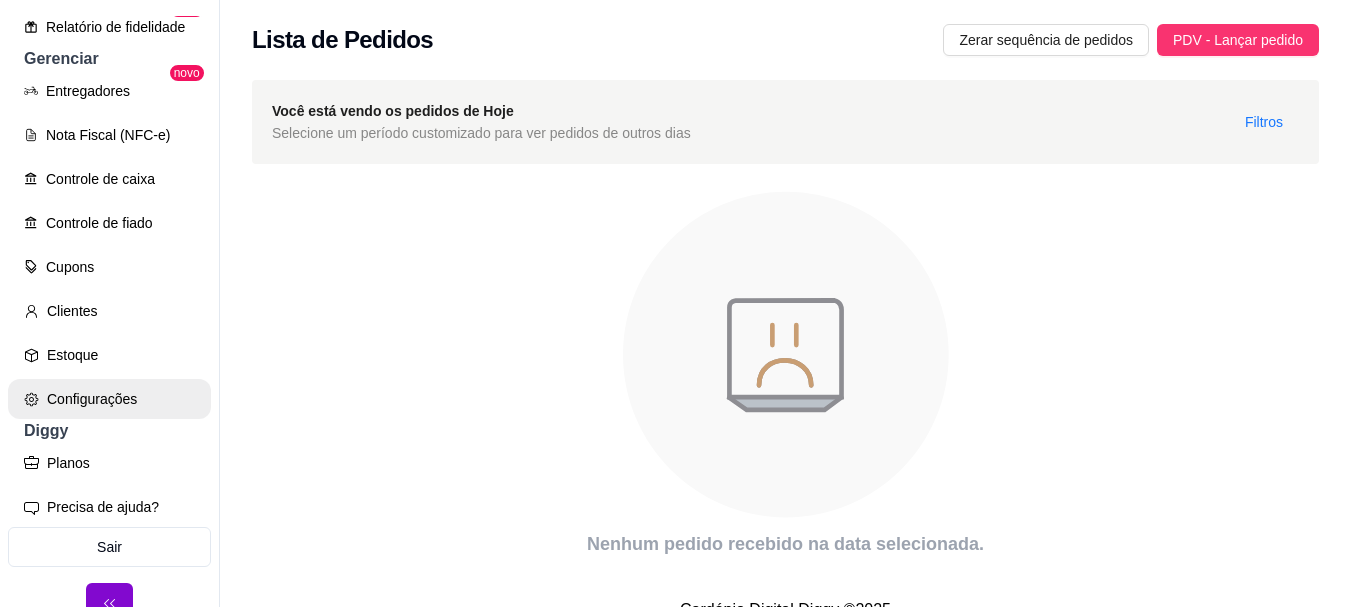 click on "Configurações" at bounding box center (109, 399) 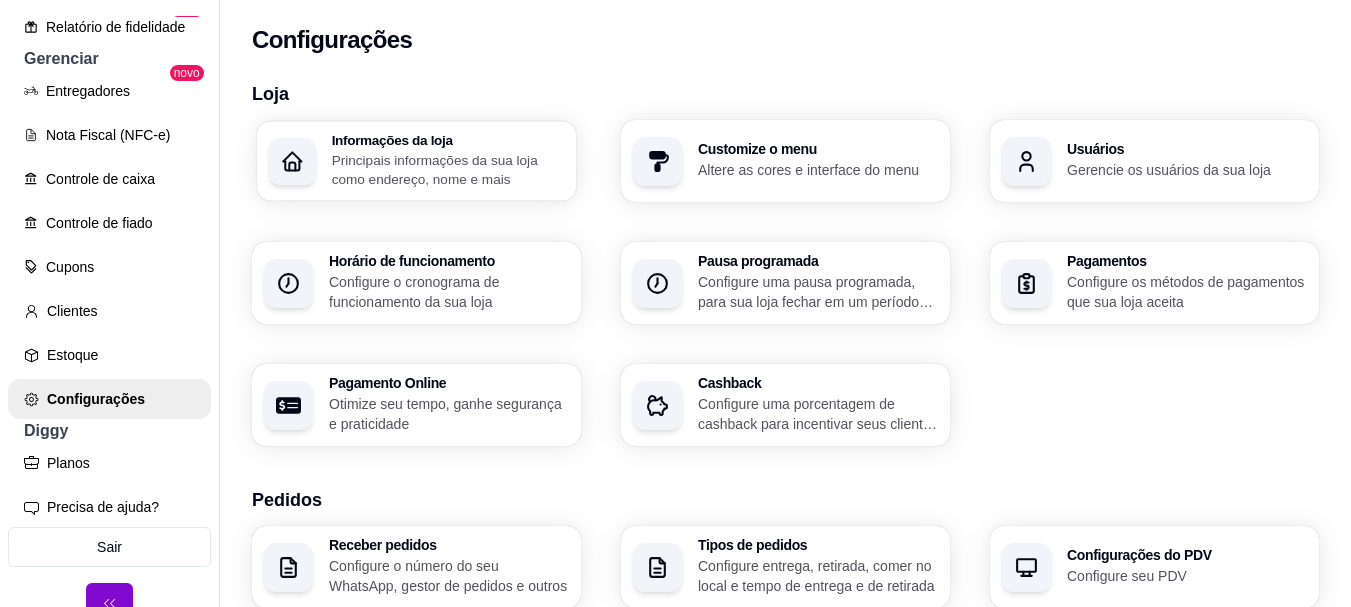 click on "Principais informações da sua loja como endereço, nome e mais" at bounding box center (448, 169) 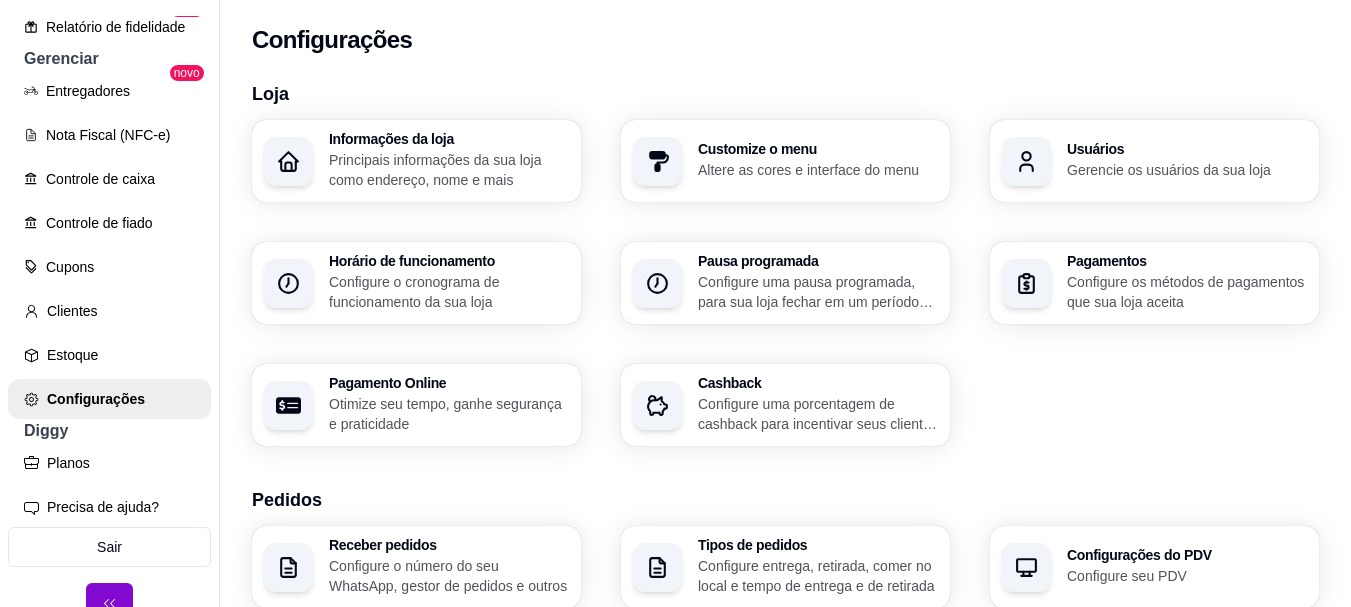 click on "Customize o menu Altere as cores e interface do menu" at bounding box center (785, 161) 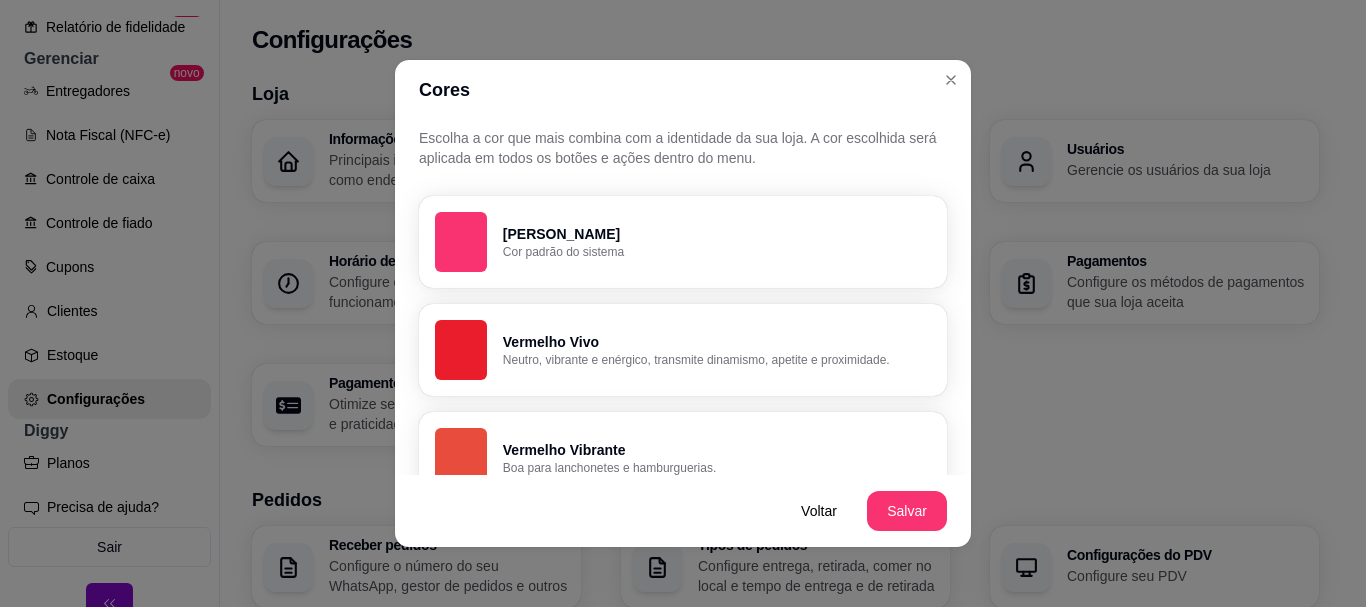 click at bounding box center (461, 242) 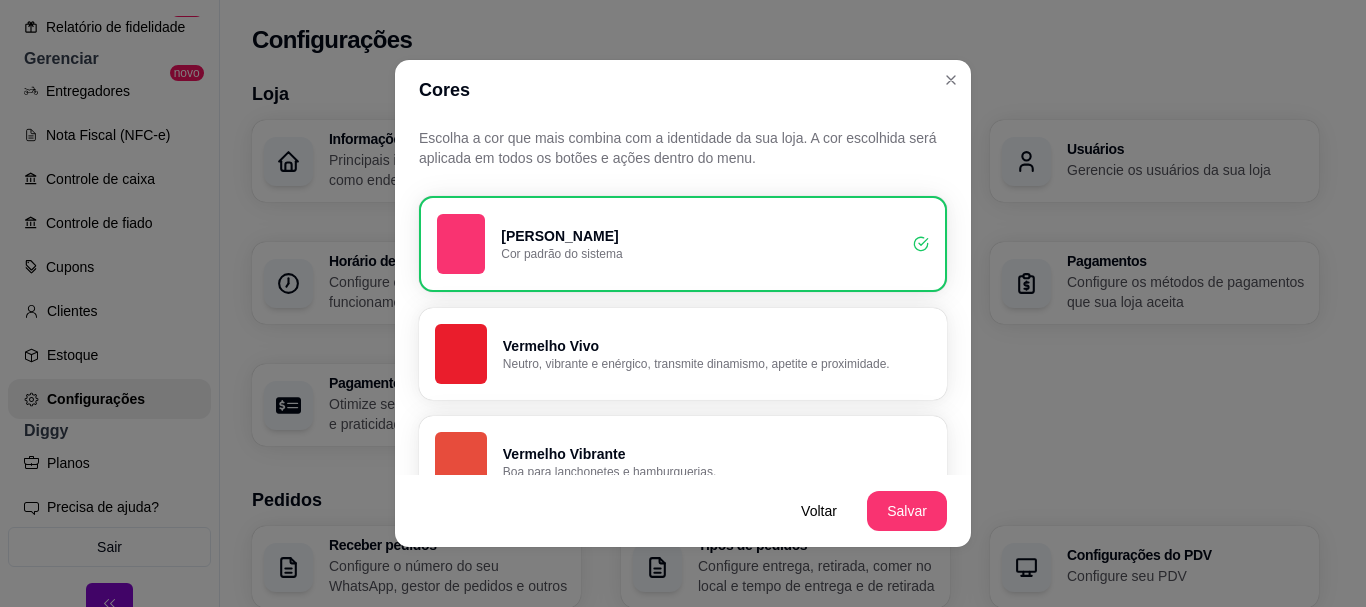 click on "Neutro, vibrante e enérgico, transmite dinamismo, apetite e proximidade." at bounding box center [717, 364] 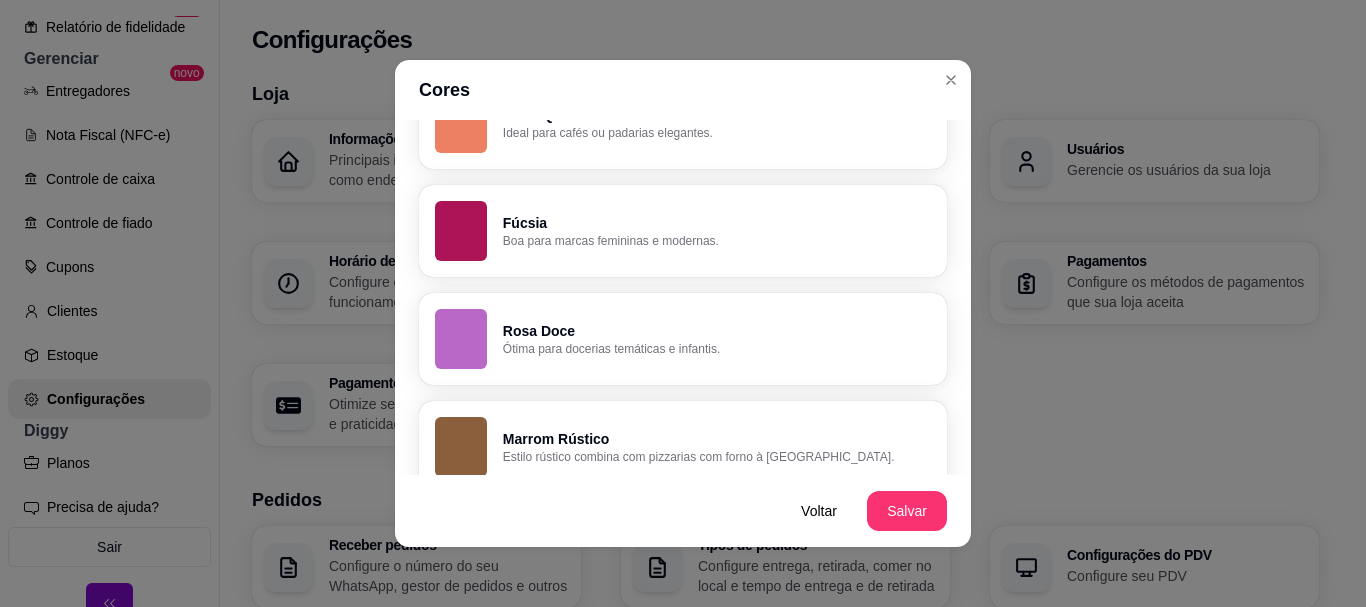 scroll, scrollTop: 1553, scrollLeft: 0, axis: vertical 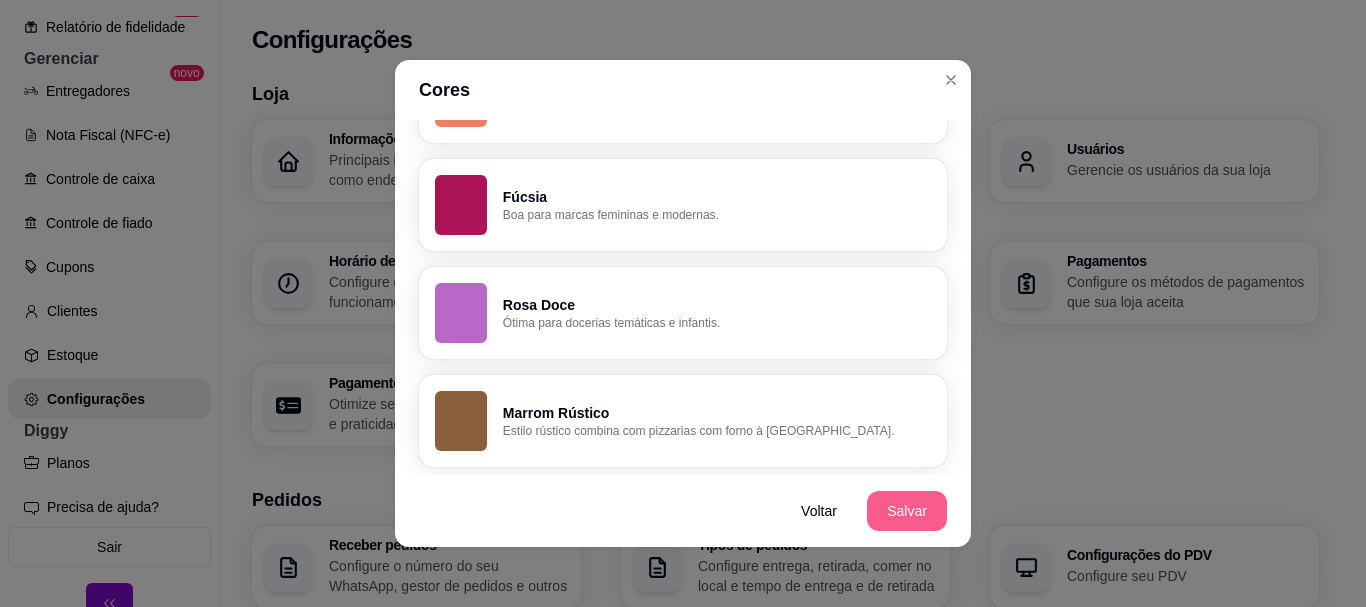 click on "Salvar" at bounding box center (907, 511) 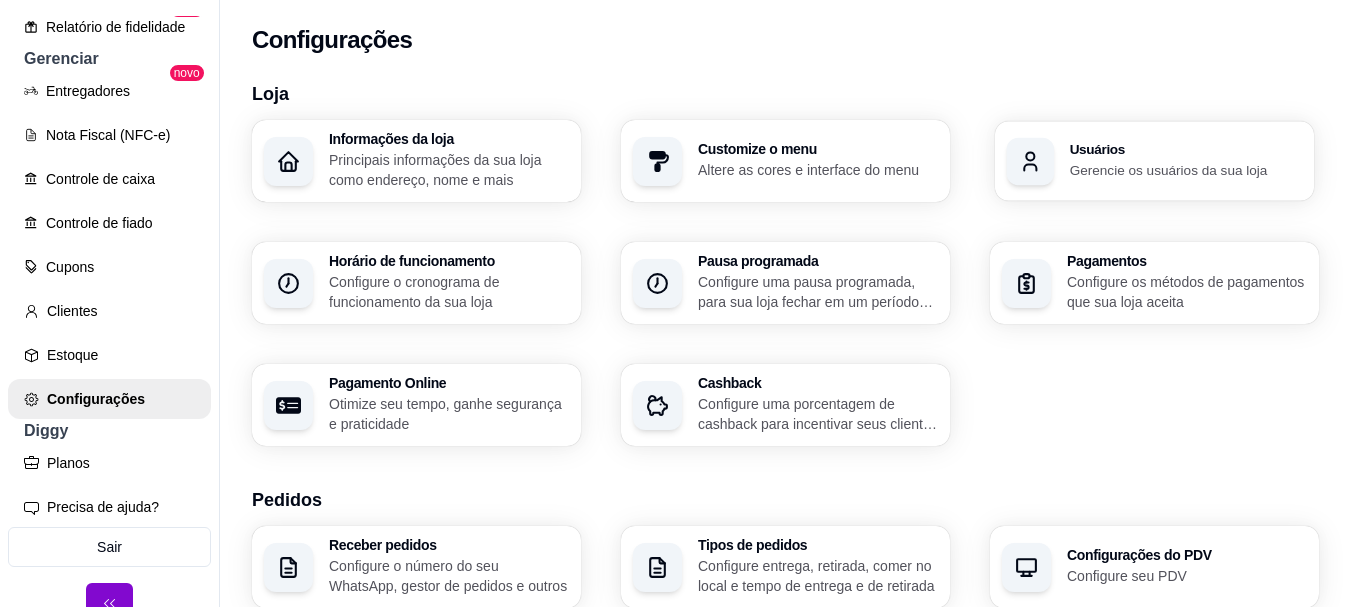 click on "Usuários Gerencie os usuários da sua loja" at bounding box center (1154, 161) 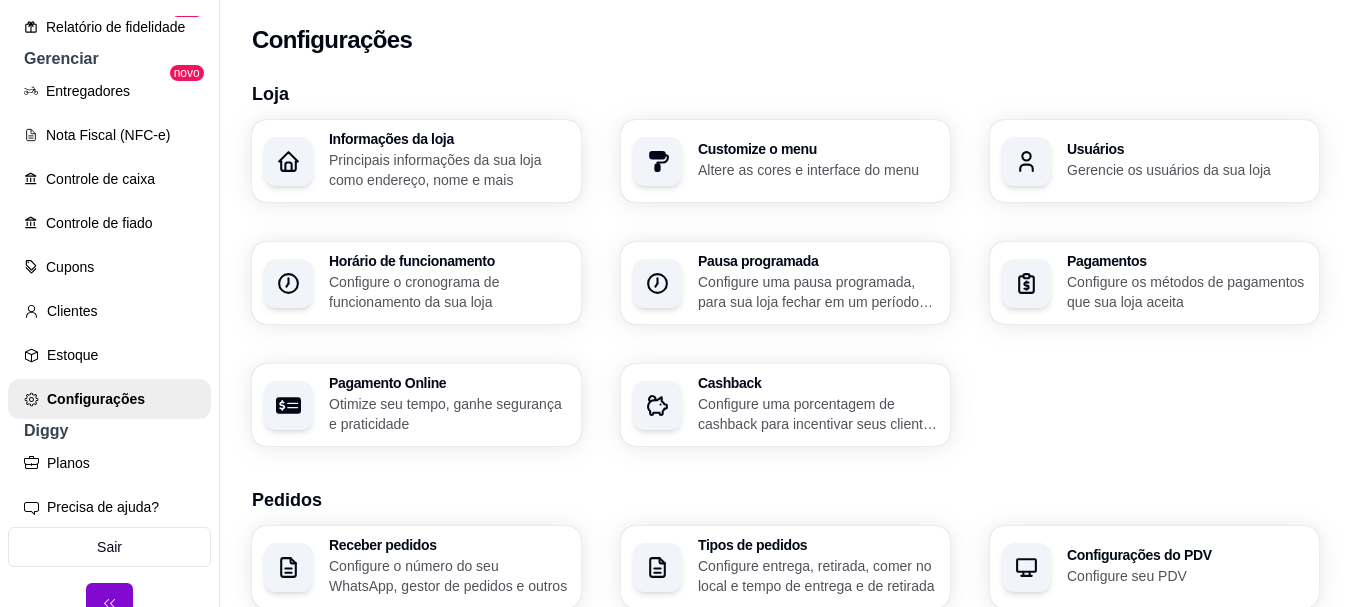 click at bounding box center (288, 283) 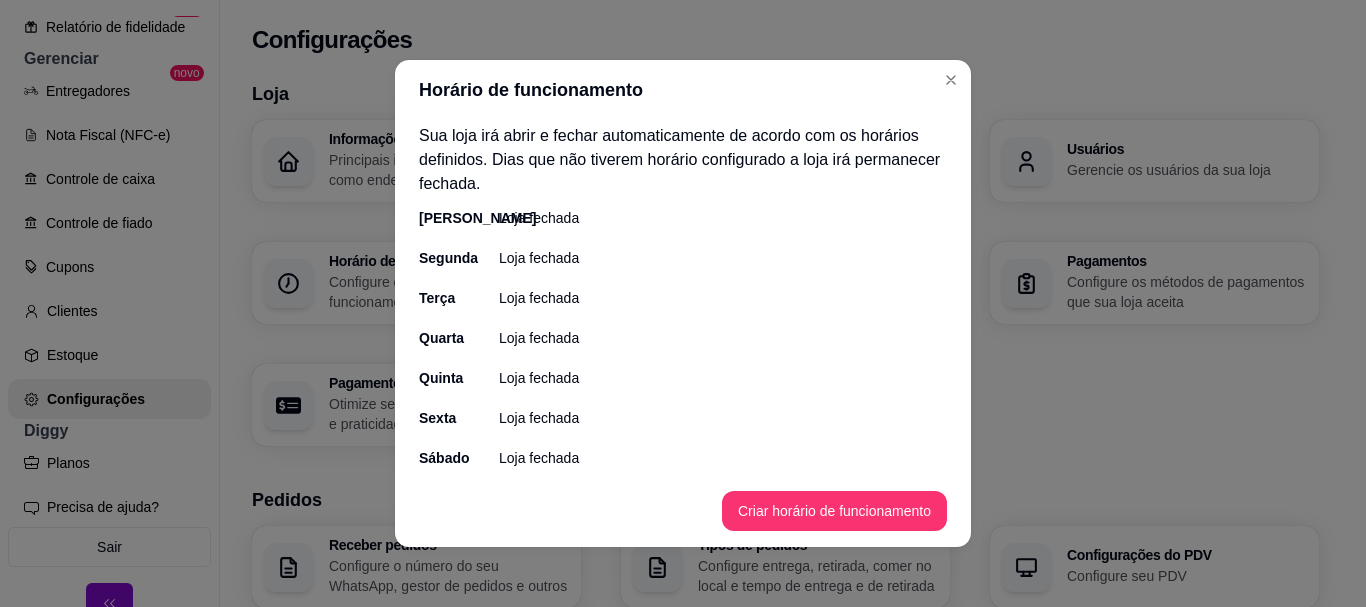scroll, scrollTop: 5, scrollLeft: 0, axis: vertical 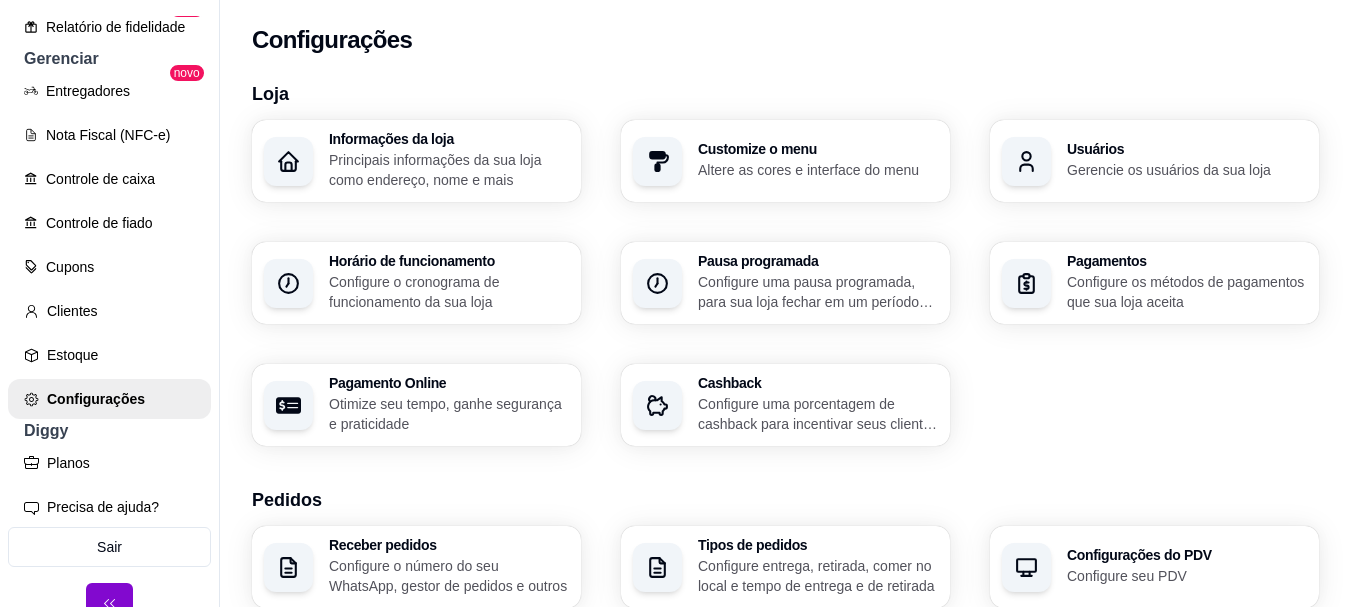click on "Configure uma pausa programada, para sua loja fechar em um período específico" at bounding box center [818, 292] 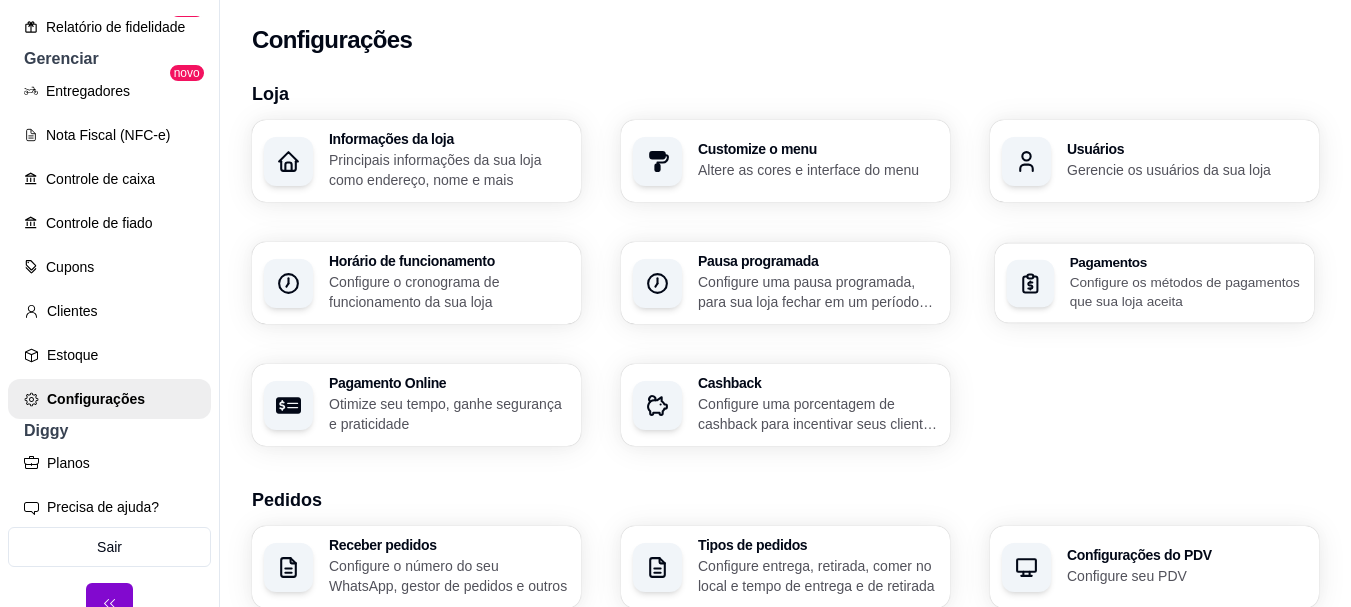 click 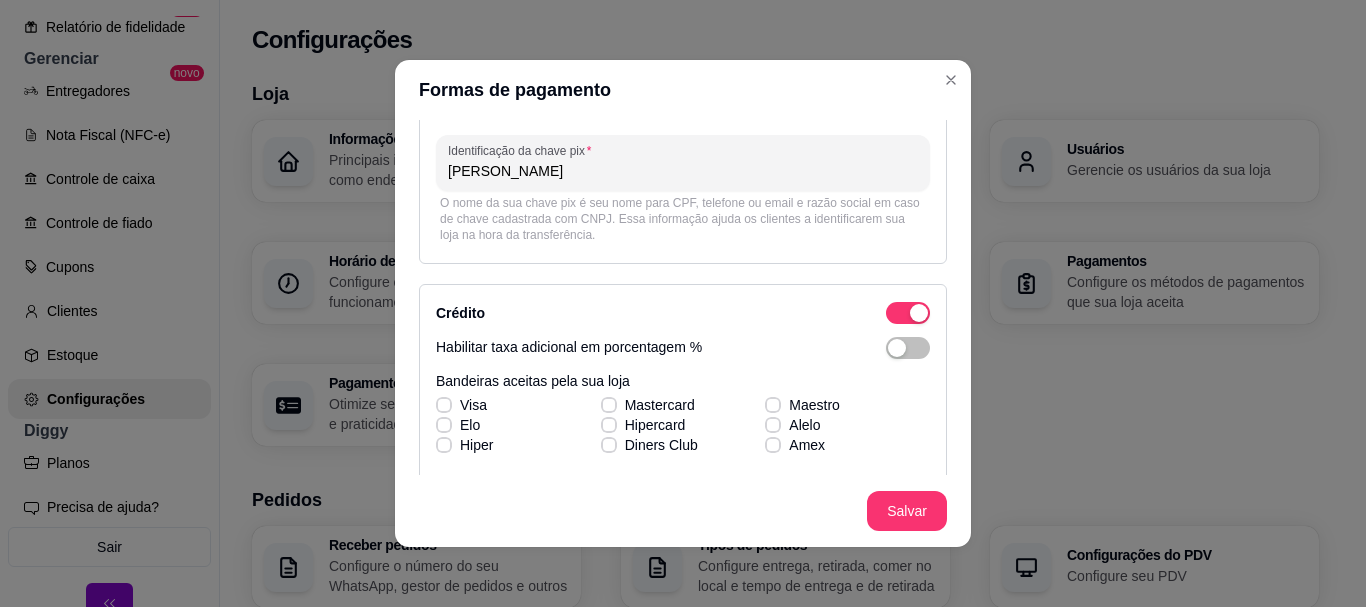 scroll, scrollTop: 0, scrollLeft: 0, axis: both 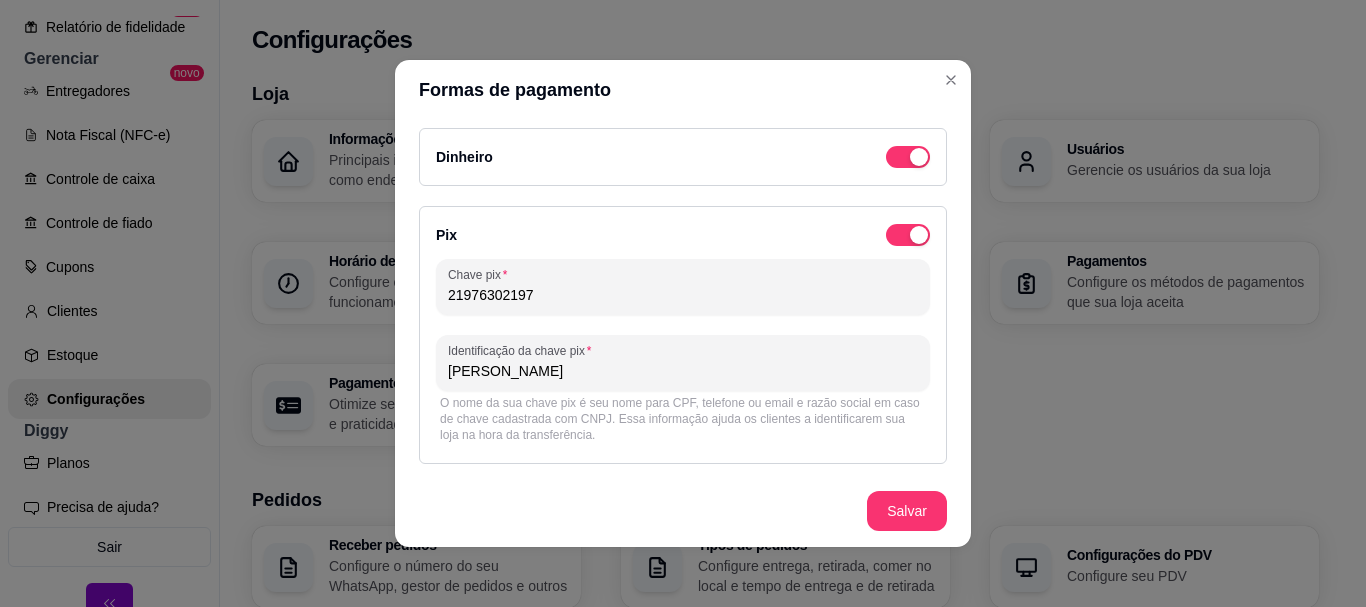 click on "21976302197" at bounding box center [683, 295] 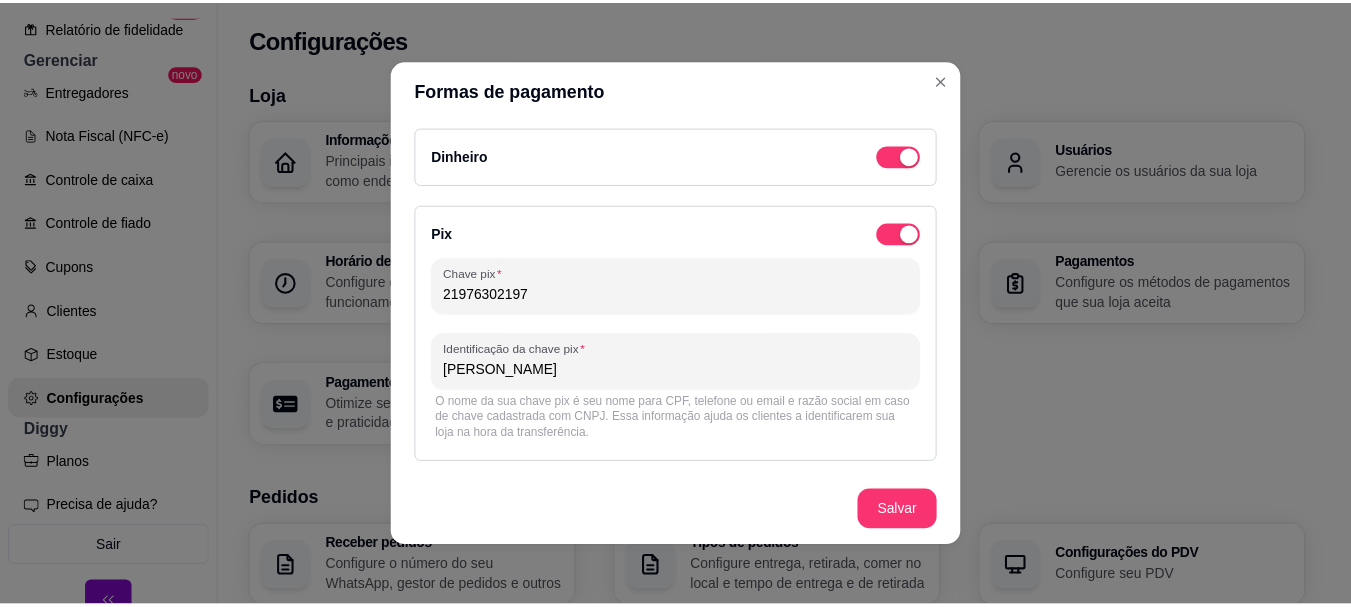 scroll, scrollTop: 0, scrollLeft: 0, axis: both 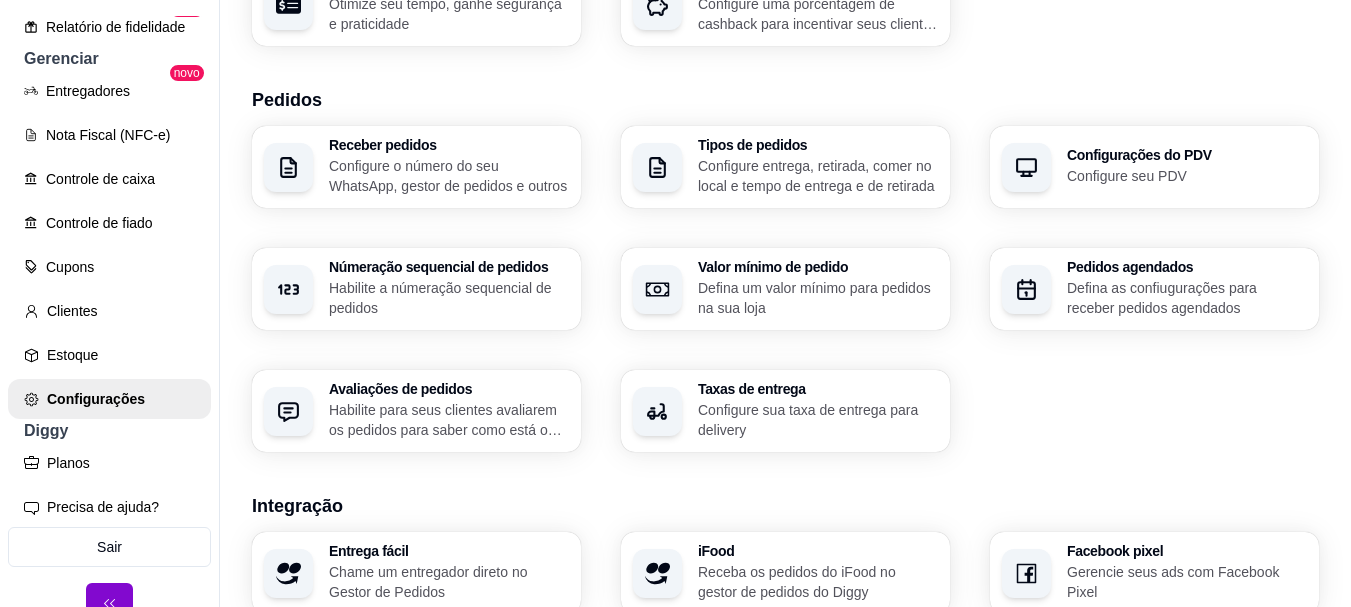 click on "Configure o número do seu WhatsApp, gestor de pedidos e outros" at bounding box center (449, 176) 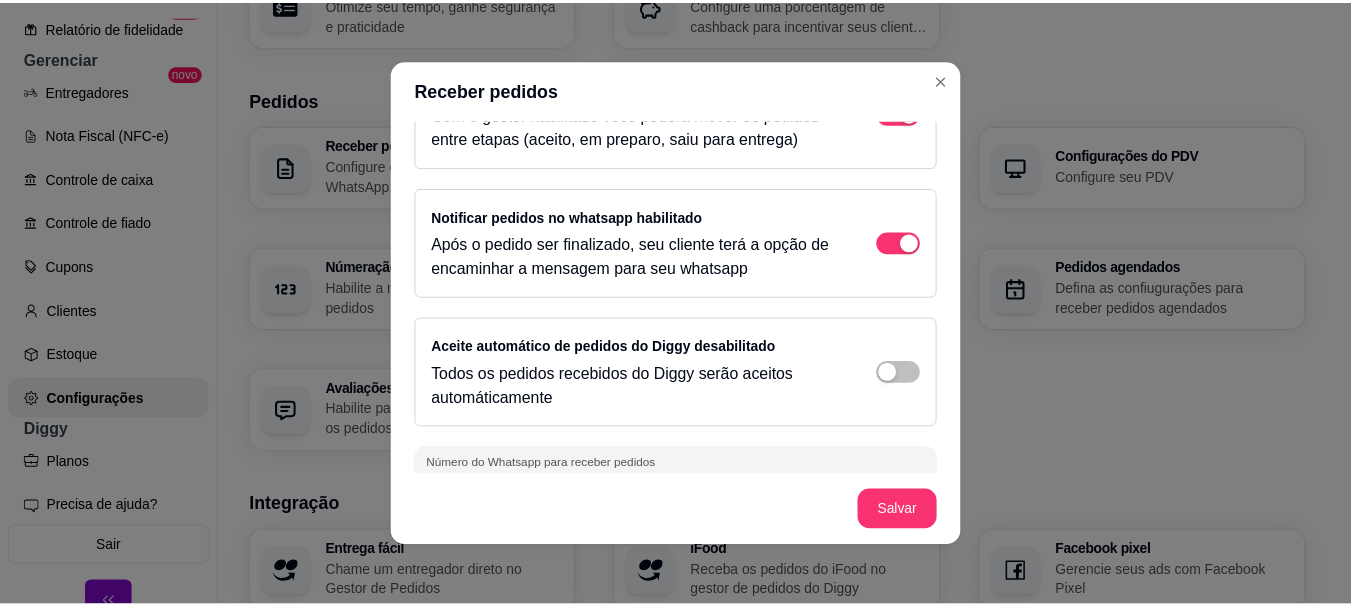 scroll, scrollTop: 237, scrollLeft: 0, axis: vertical 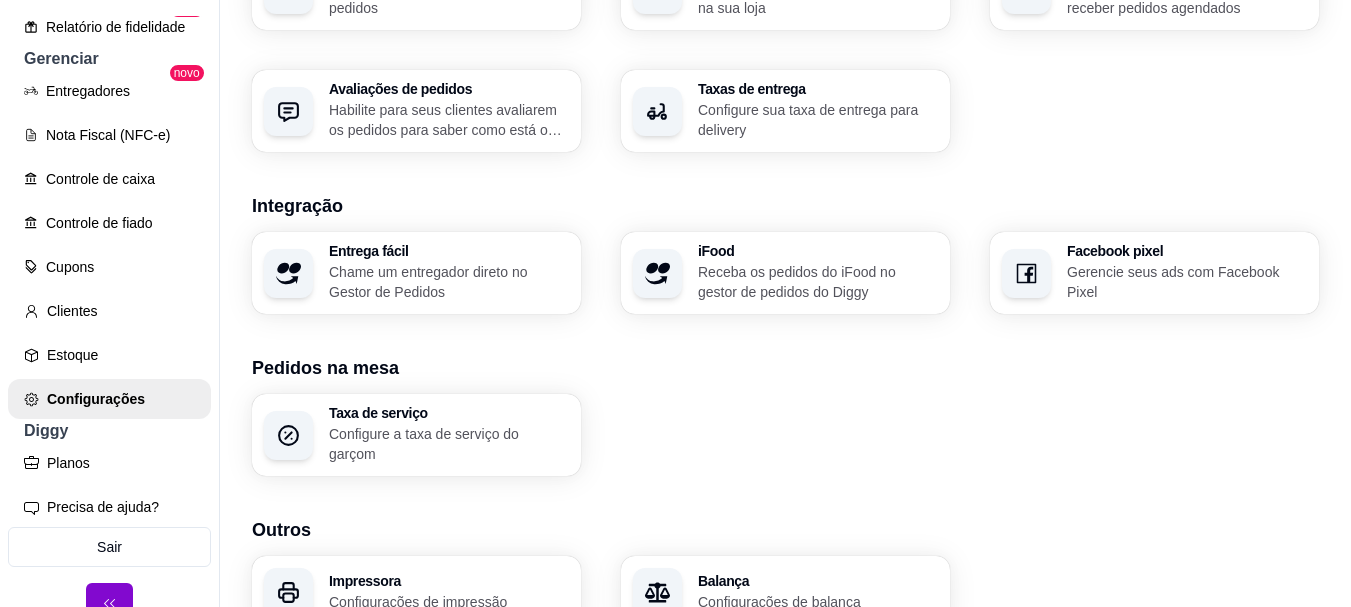 click on "Taxas de entrega Configure sua taxa de entrega para delivery" at bounding box center [818, 111] 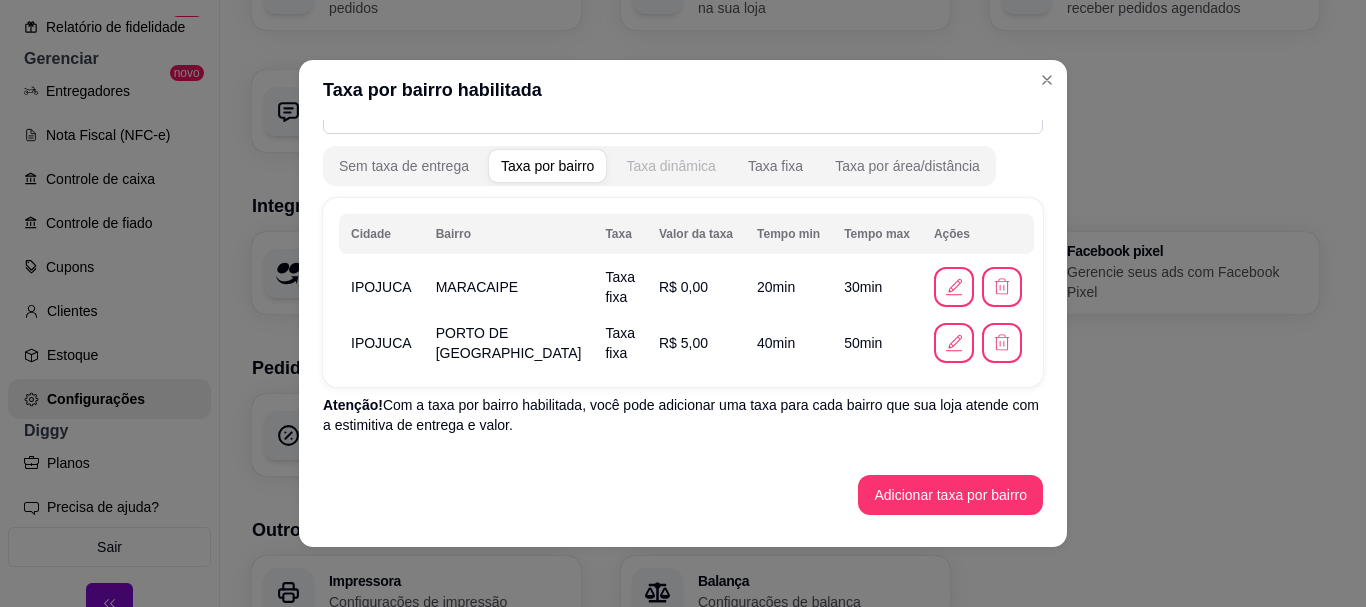 scroll, scrollTop: 112, scrollLeft: 0, axis: vertical 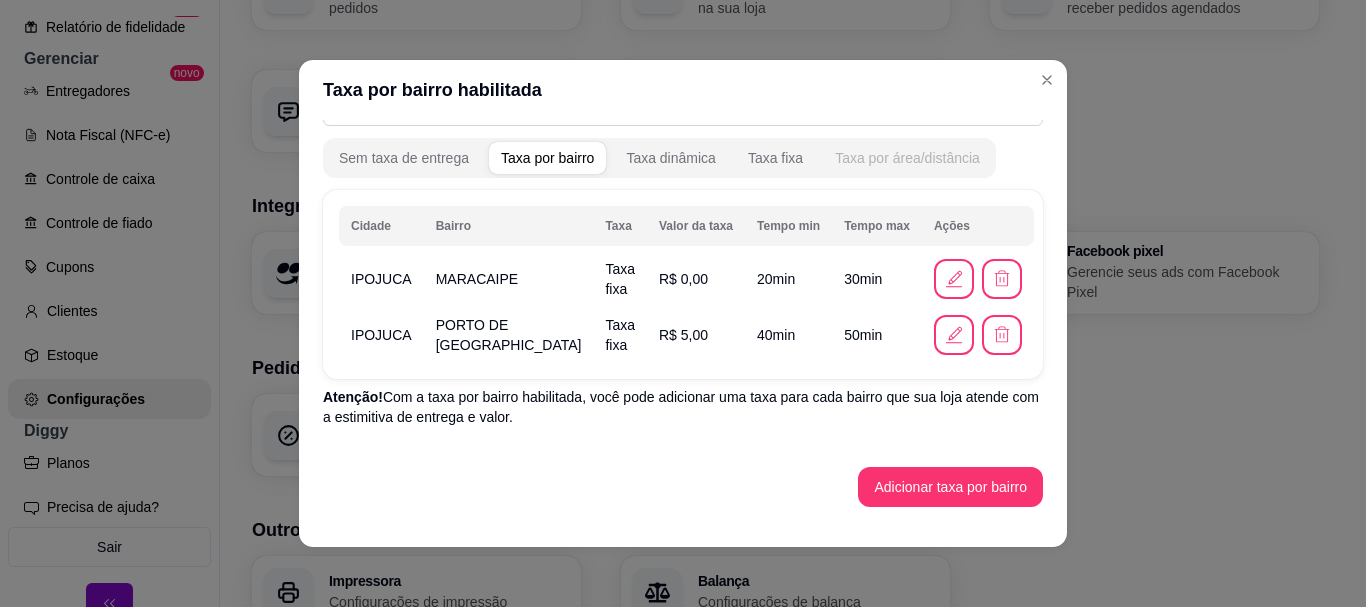 click on "Taxa por área/distância" at bounding box center [907, 158] 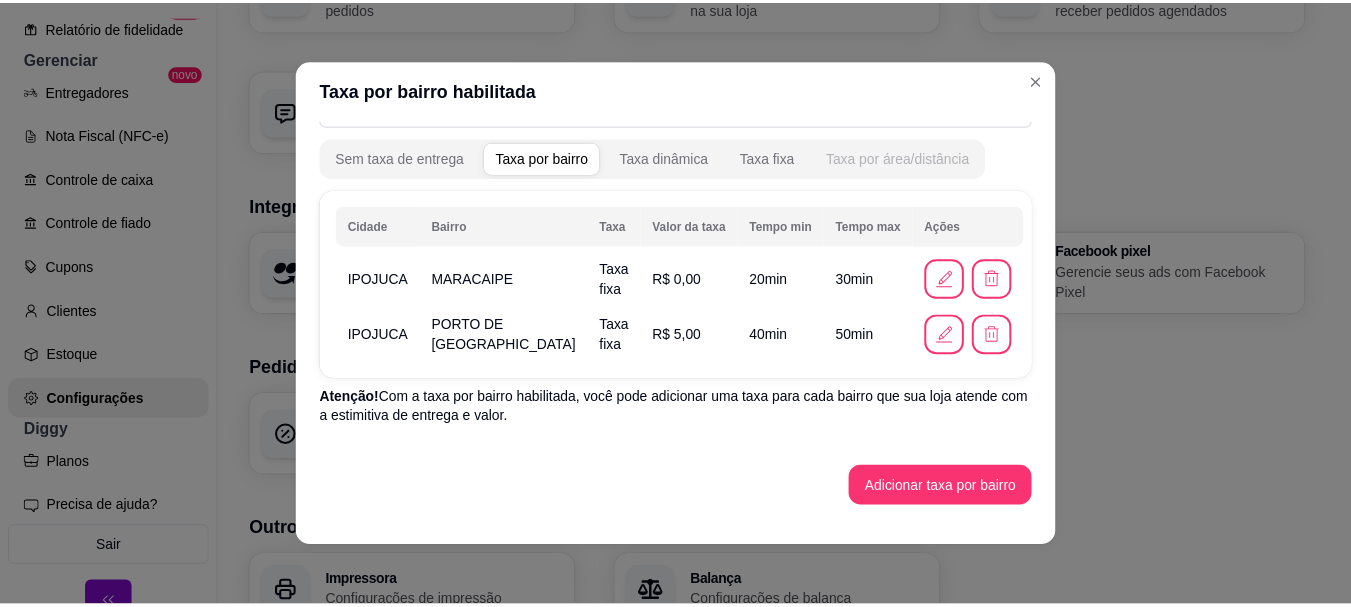 scroll, scrollTop: 0, scrollLeft: 0, axis: both 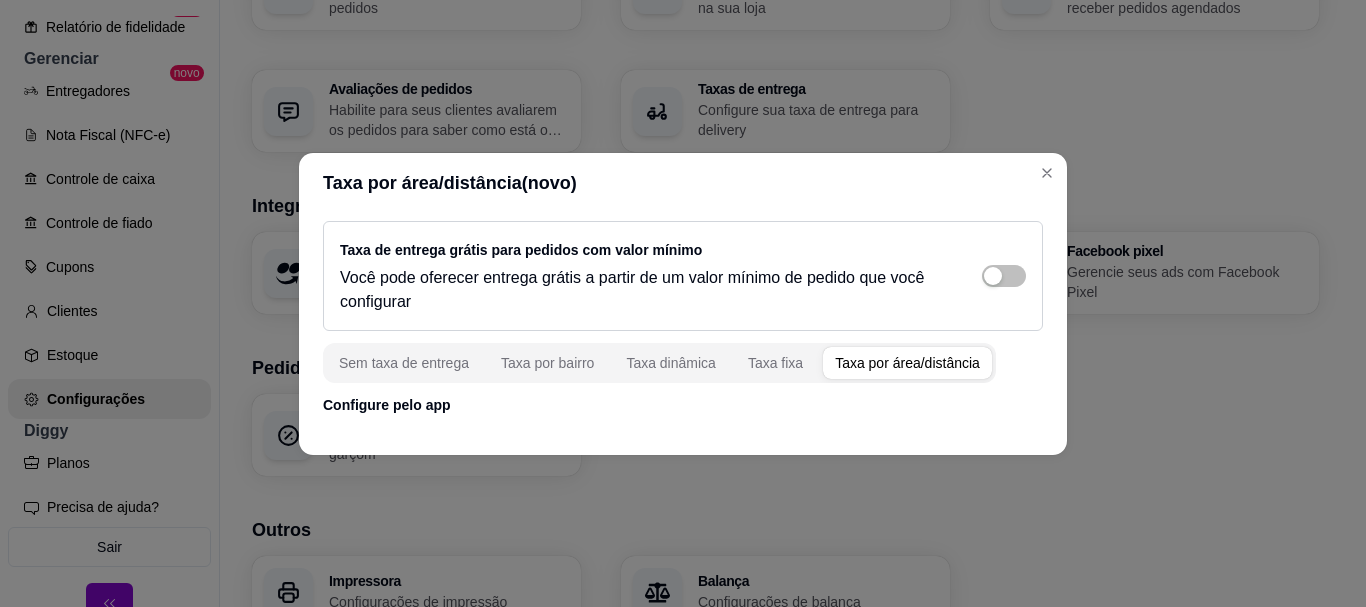 click on "Configure pelo app" at bounding box center [683, 405] 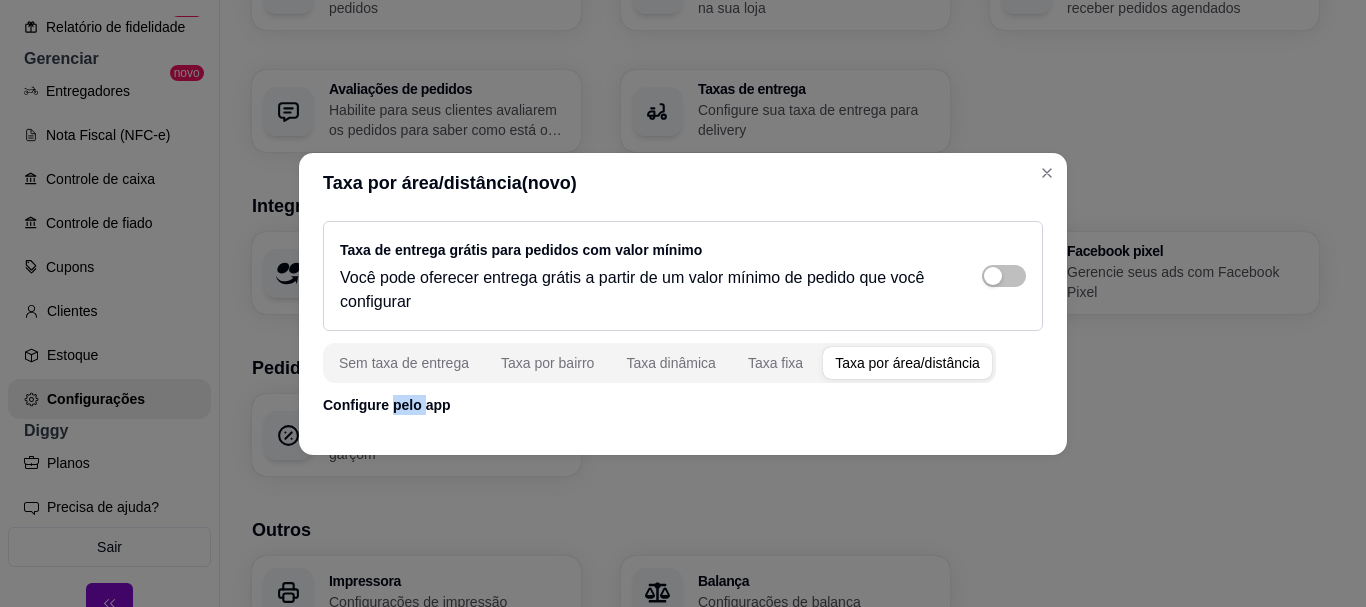 click on "Configure pelo app" at bounding box center [683, 405] 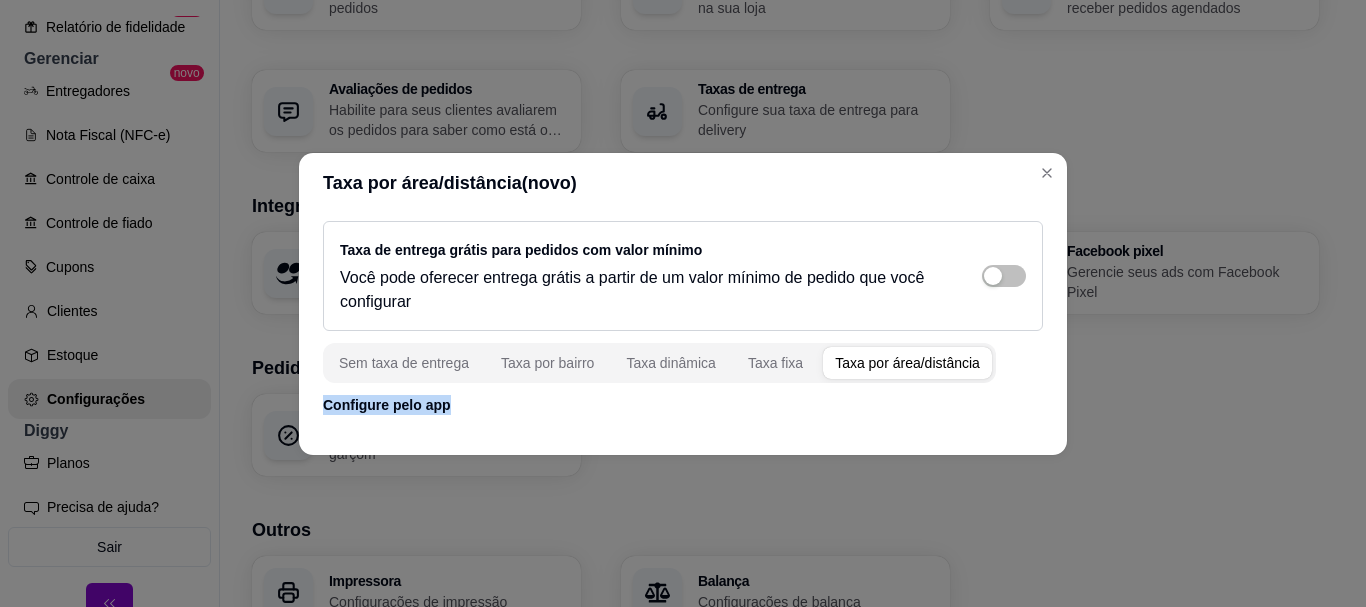 click on "Configure pelo app" at bounding box center (683, 405) 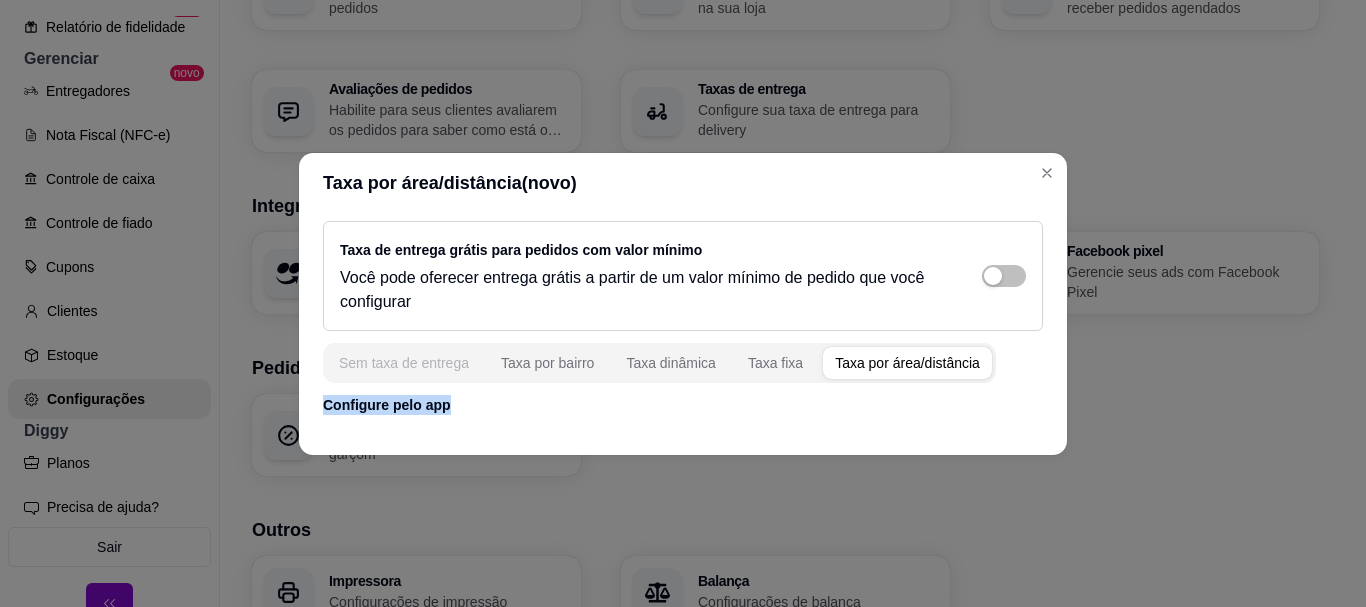 click on "Sem taxa de entrega" at bounding box center [404, 363] 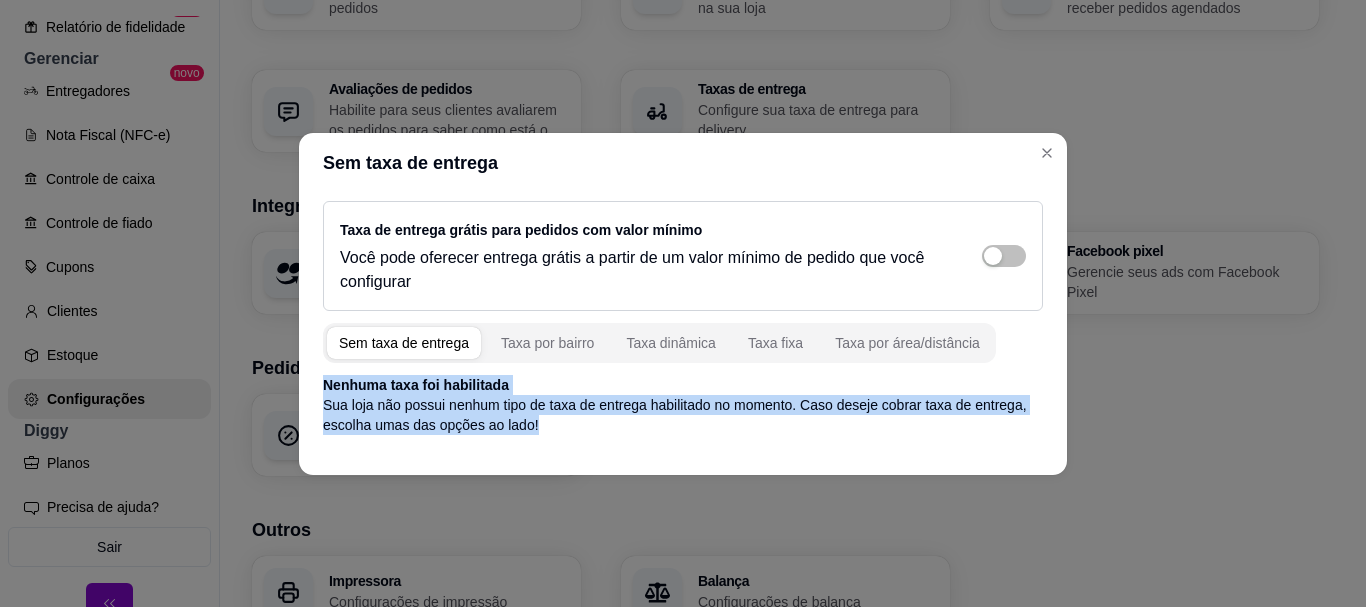 click on "Nenhuma taxa foi habilitada" at bounding box center (683, 385) 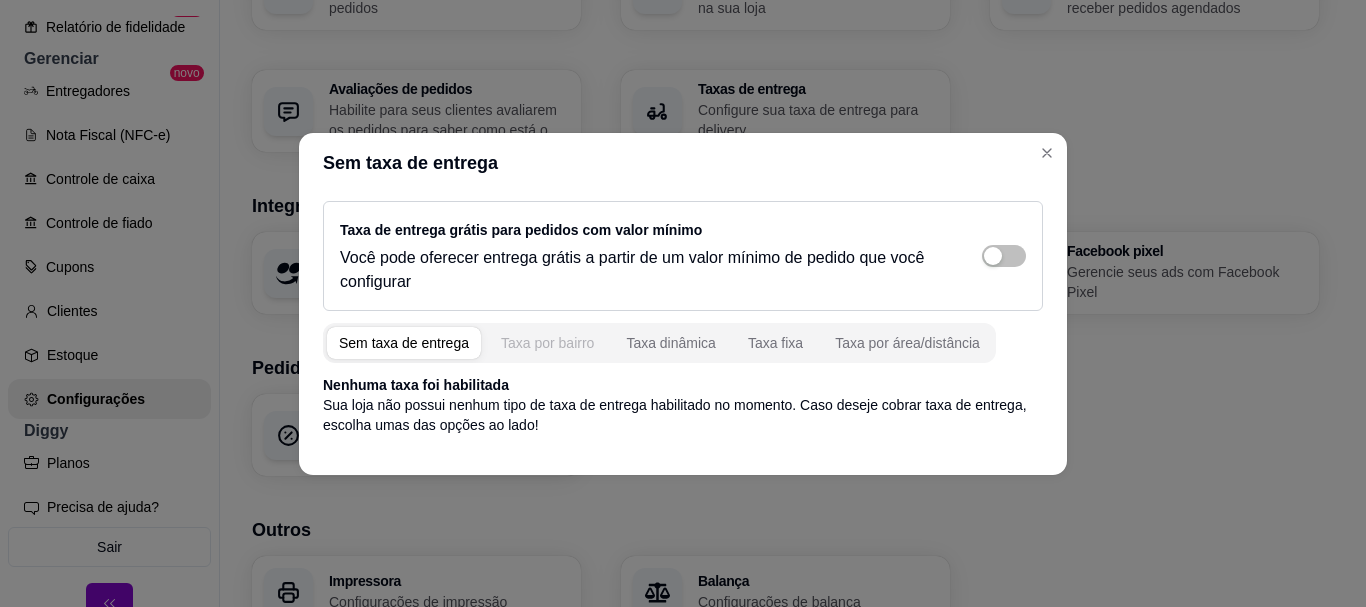 click on "Taxa por bairro" at bounding box center [547, 343] 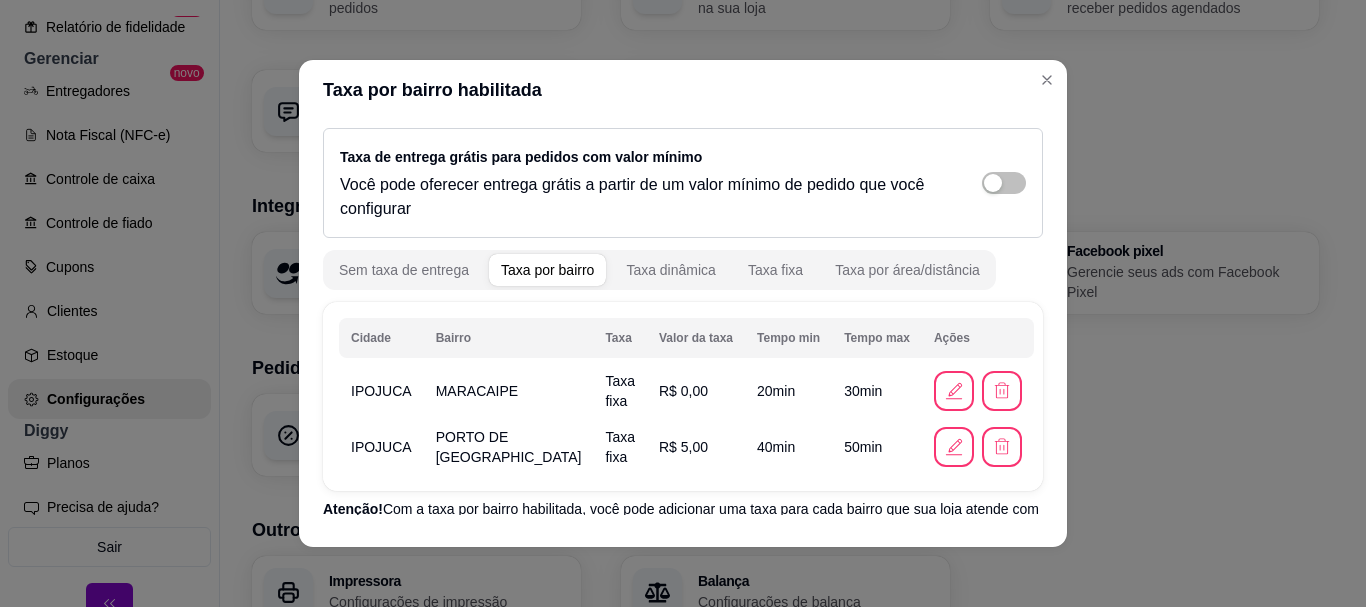 click on "Sem taxa de entrega" at bounding box center [404, 270] 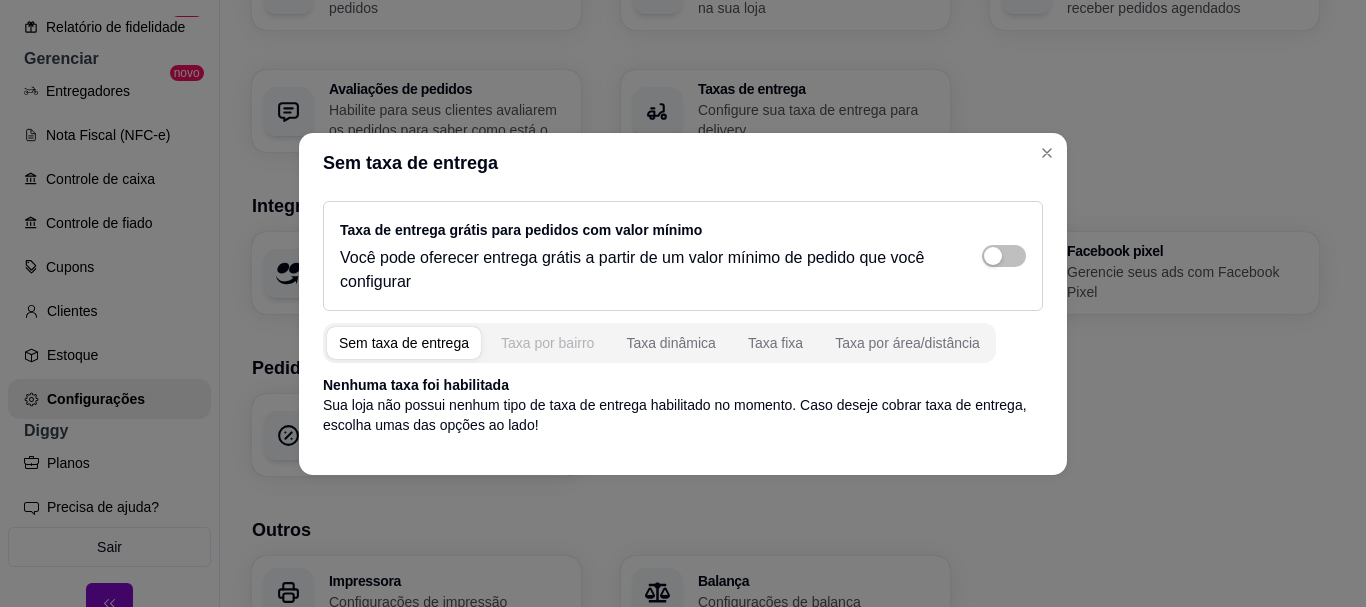 click on "Taxa por bairro" at bounding box center [547, 343] 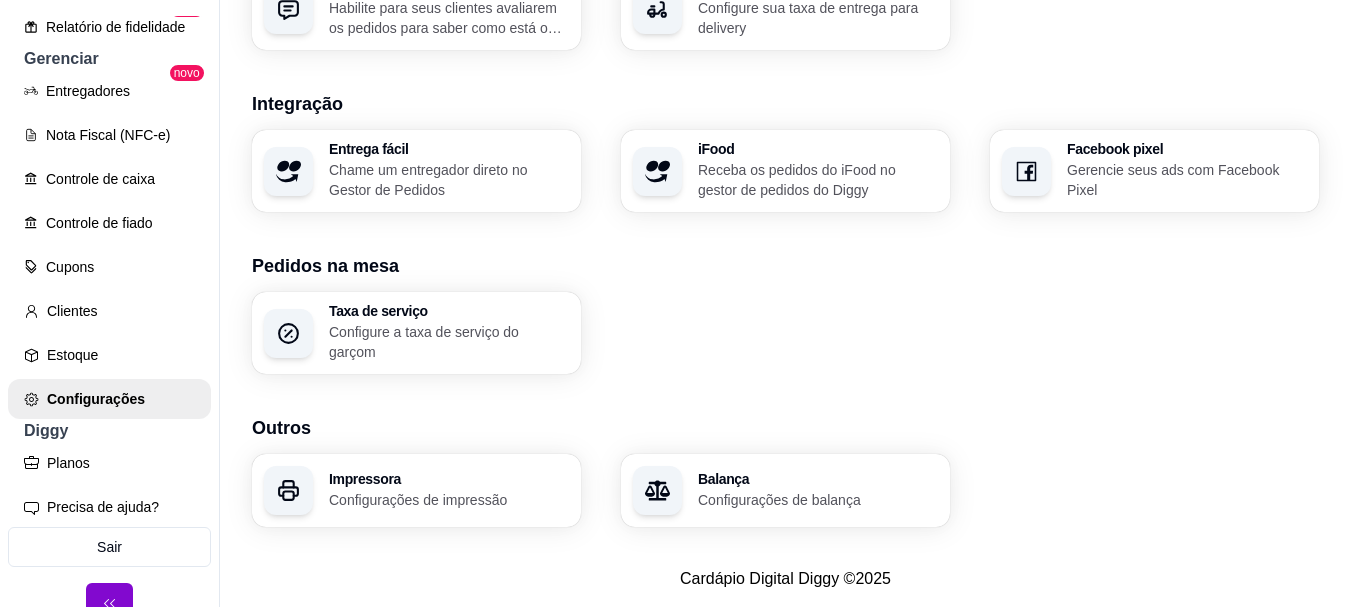 scroll, scrollTop: 817, scrollLeft: 0, axis: vertical 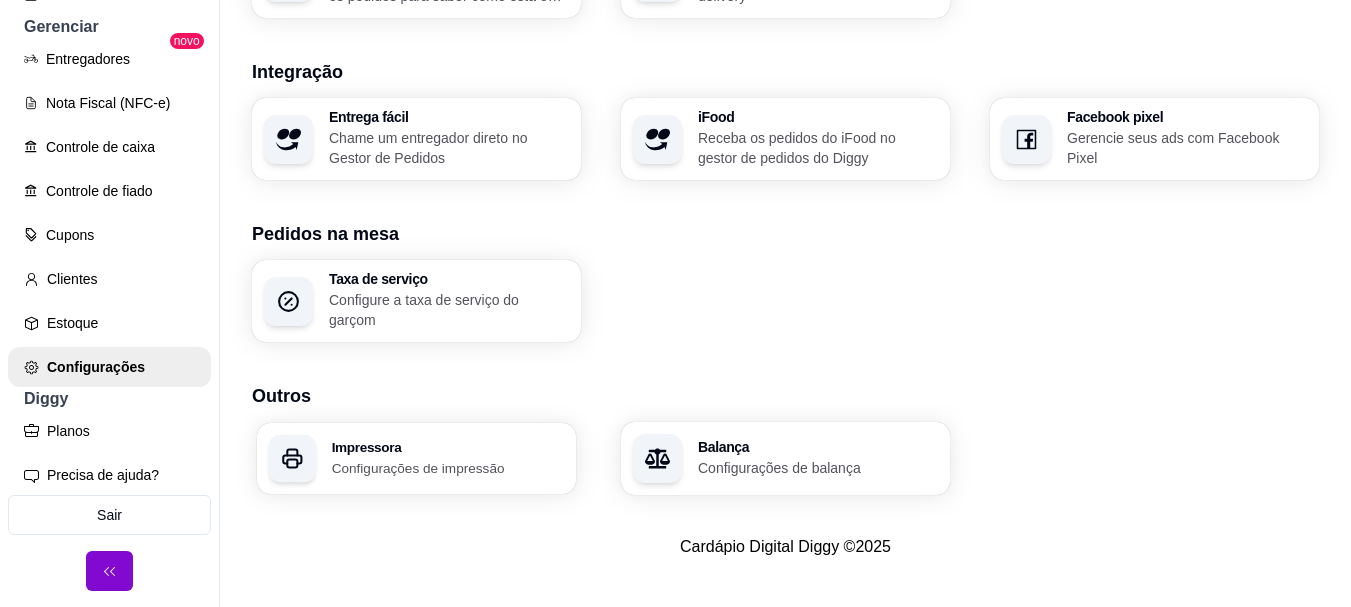click on "Configurações de impressão" at bounding box center (448, 467) 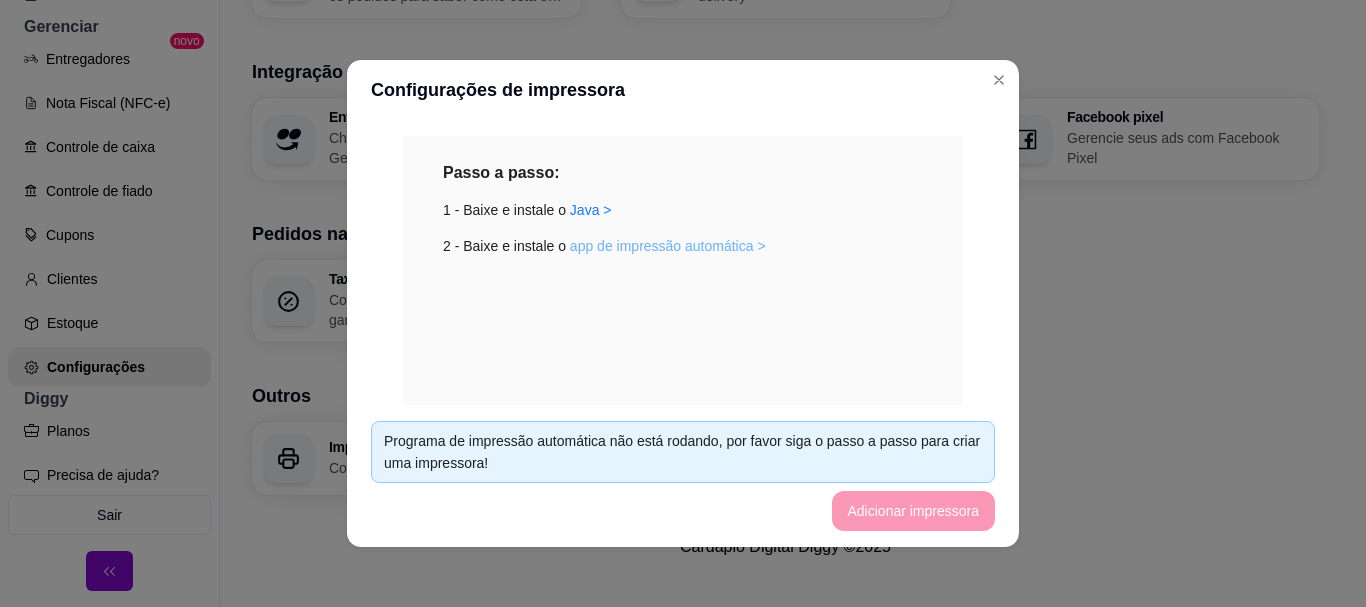 scroll, scrollTop: 125, scrollLeft: 0, axis: vertical 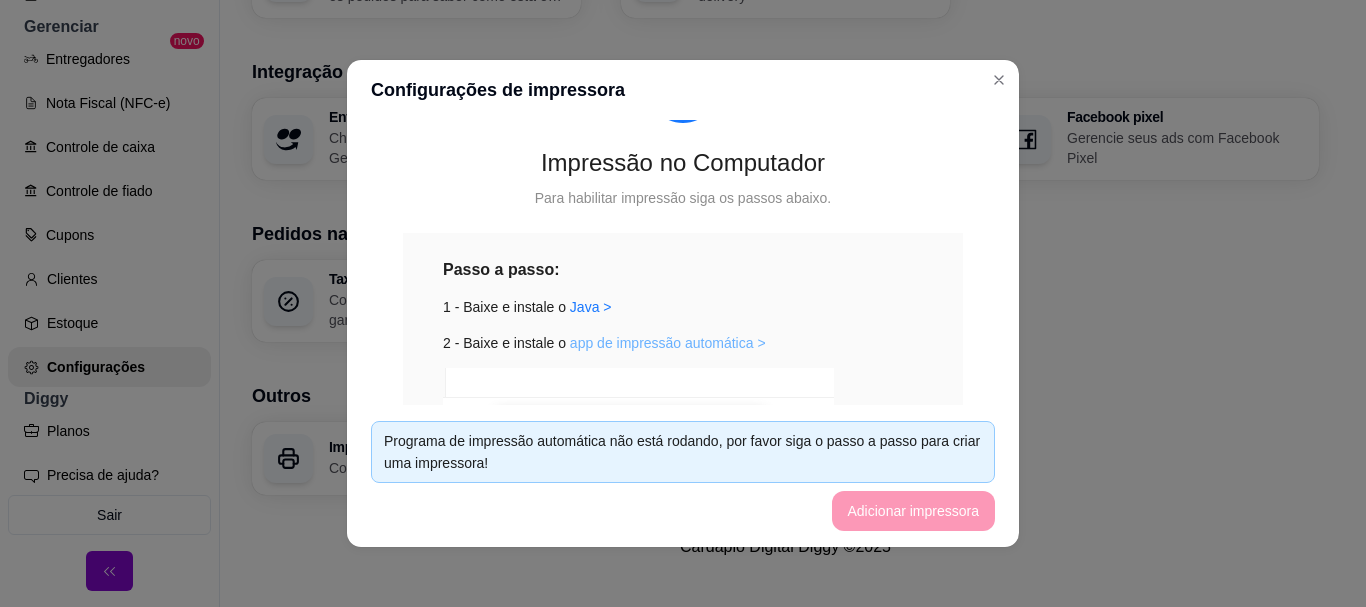 click on "app de impressão automática >" at bounding box center [668, 343] 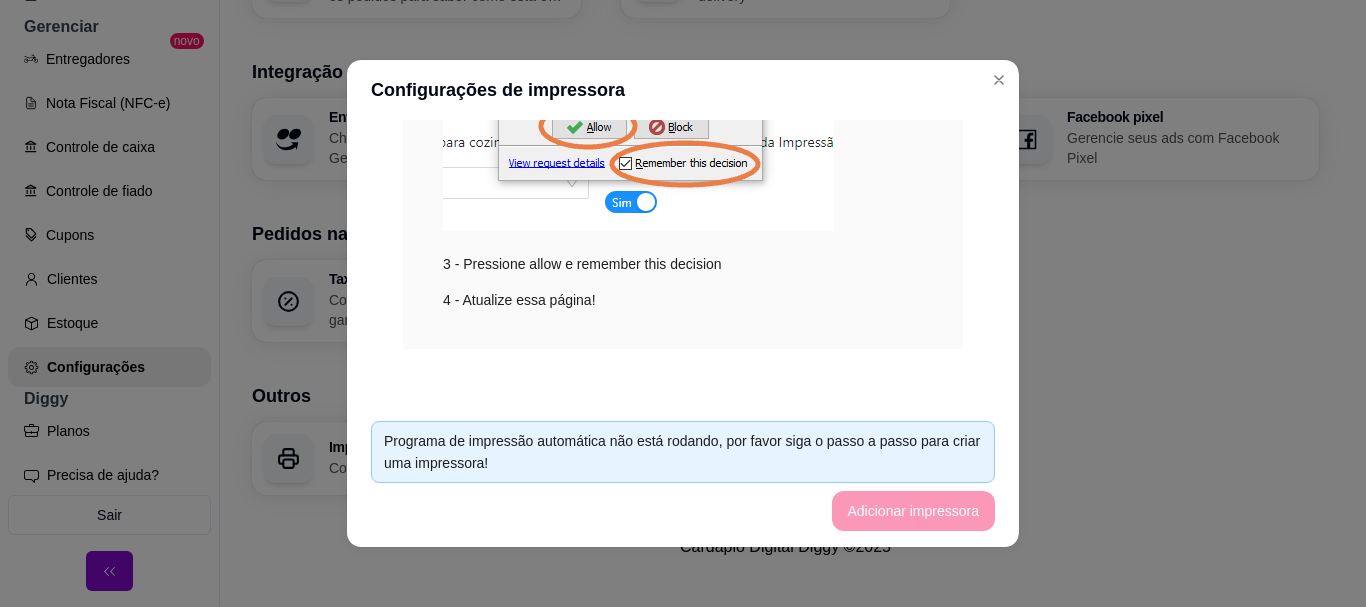 scroll, scrollTop: 125, scrollLeft: 0, axis: vertical 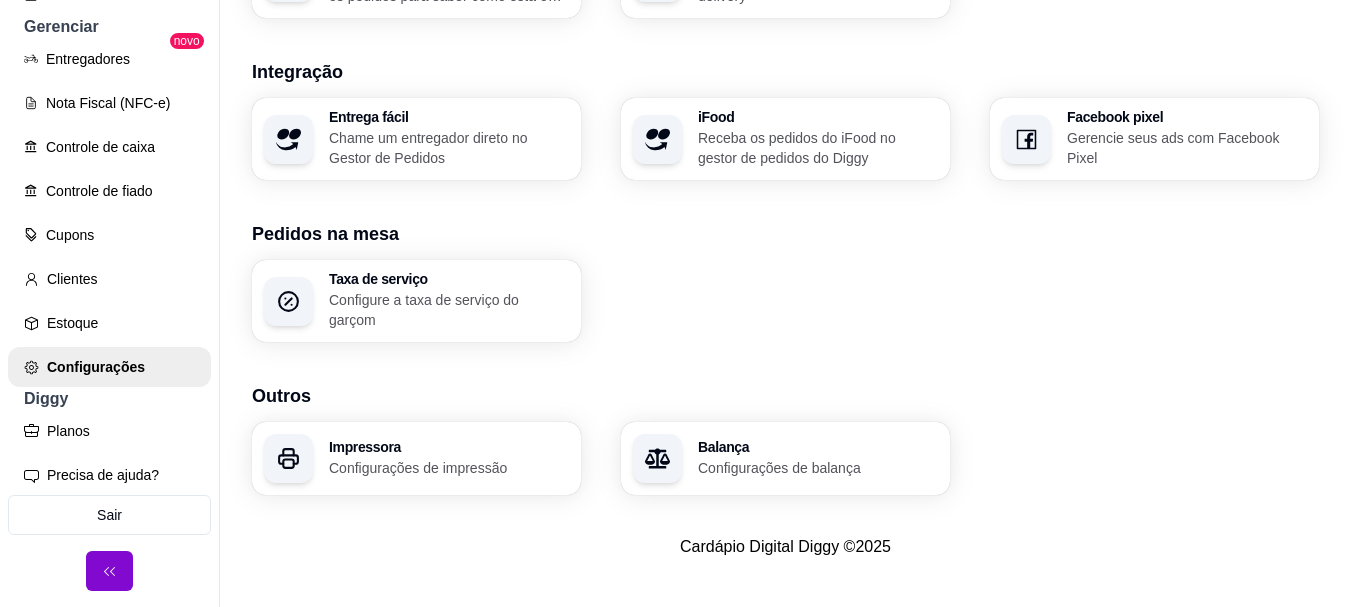 click on "Balança Configurações de balança" at bounding box center (785, 458) 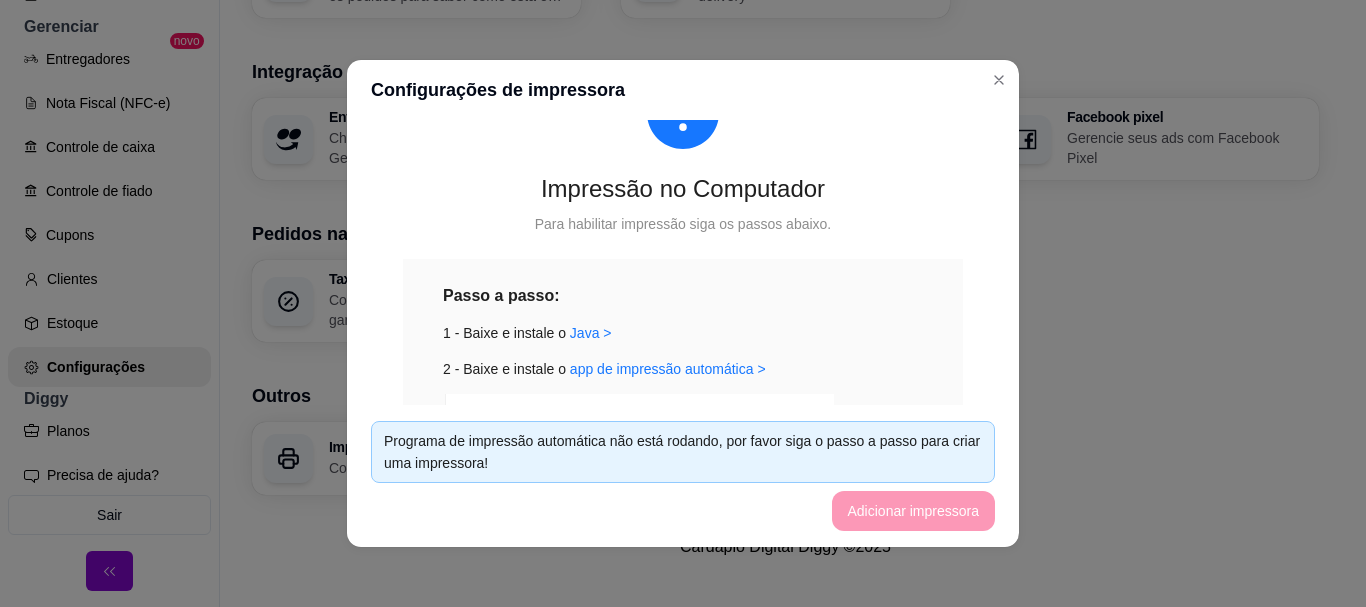 scroll, scrollTop: 500, scrollLeft: 0, axis: vertical 